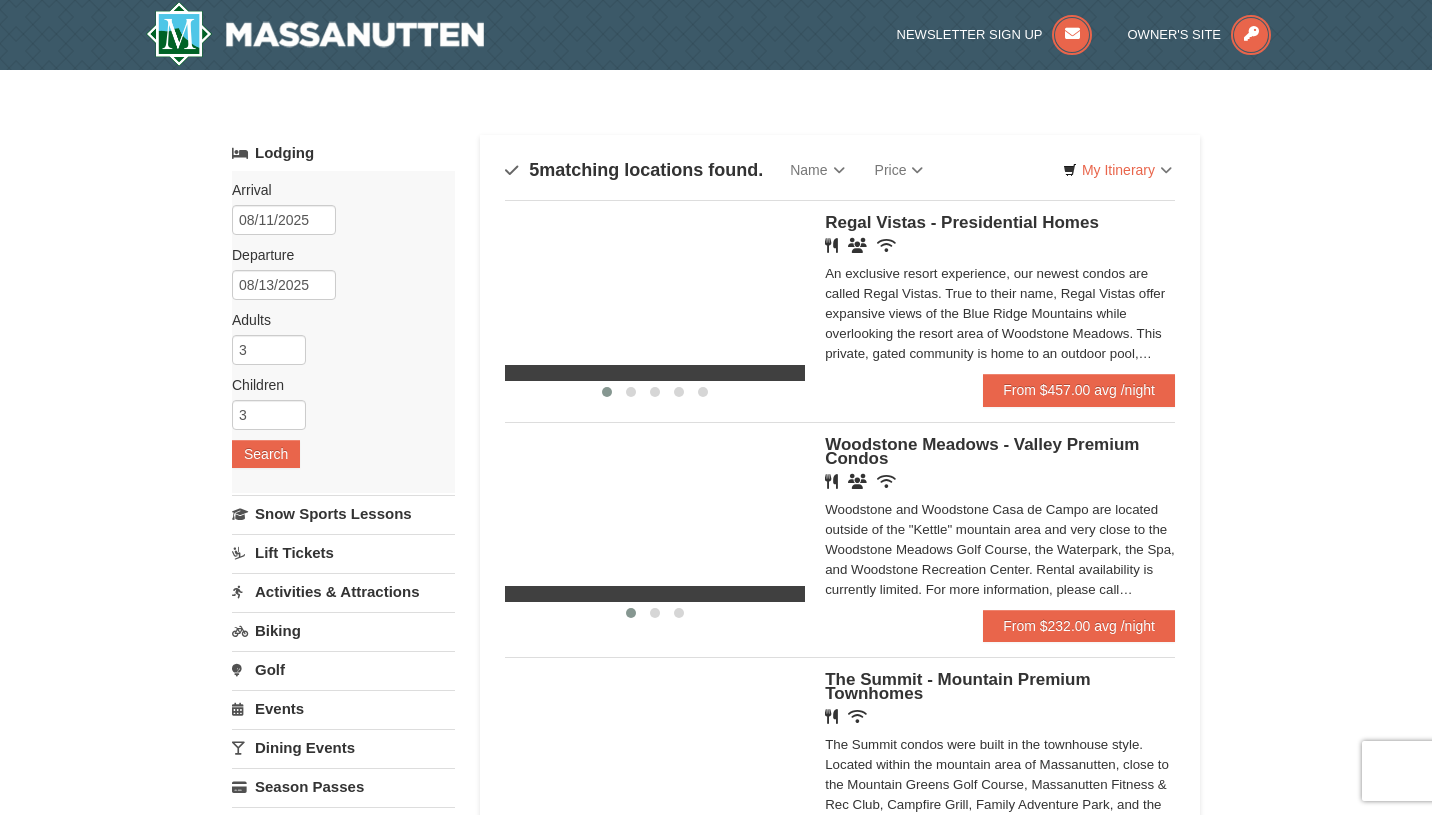 scroll, scrollTop: 0, scrollLeft: 0, axis: both 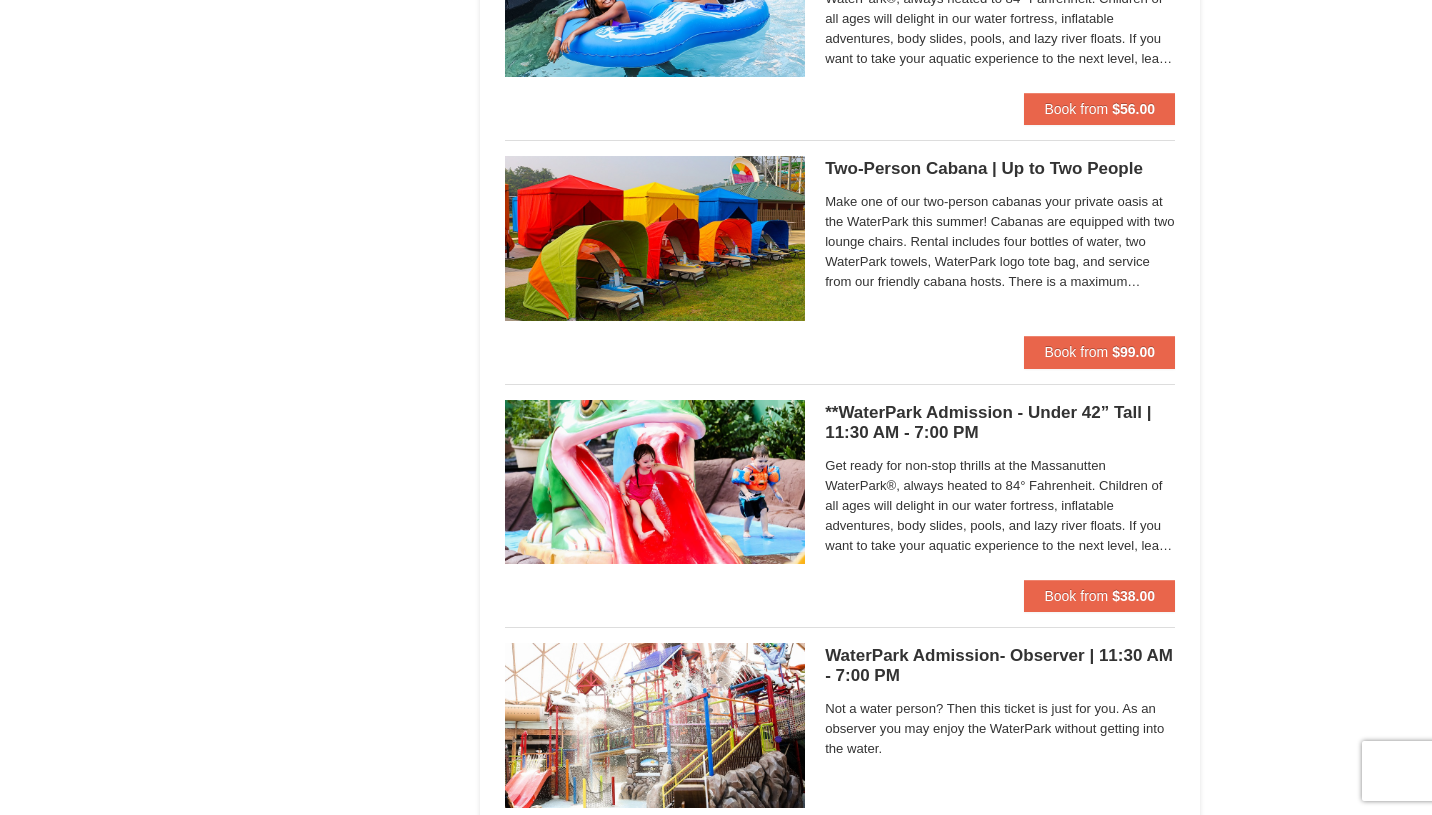 click on "Get ready for non-stop thrills at the Massanutten WaterPark®, always heated to 84° Fahrenheit. Children of all ages will delight in our water fortress, inflatable adventures, body slides, pools, and lazy river floats. If you want to take your aquatic experience to the next level, learn how to surf on our FlowRider® Endless Wave. No matter what adventure you choose, you’ll be sure to meet new friends along the way! Don't forget to bring a towel." at bounding box center (1000, 506) 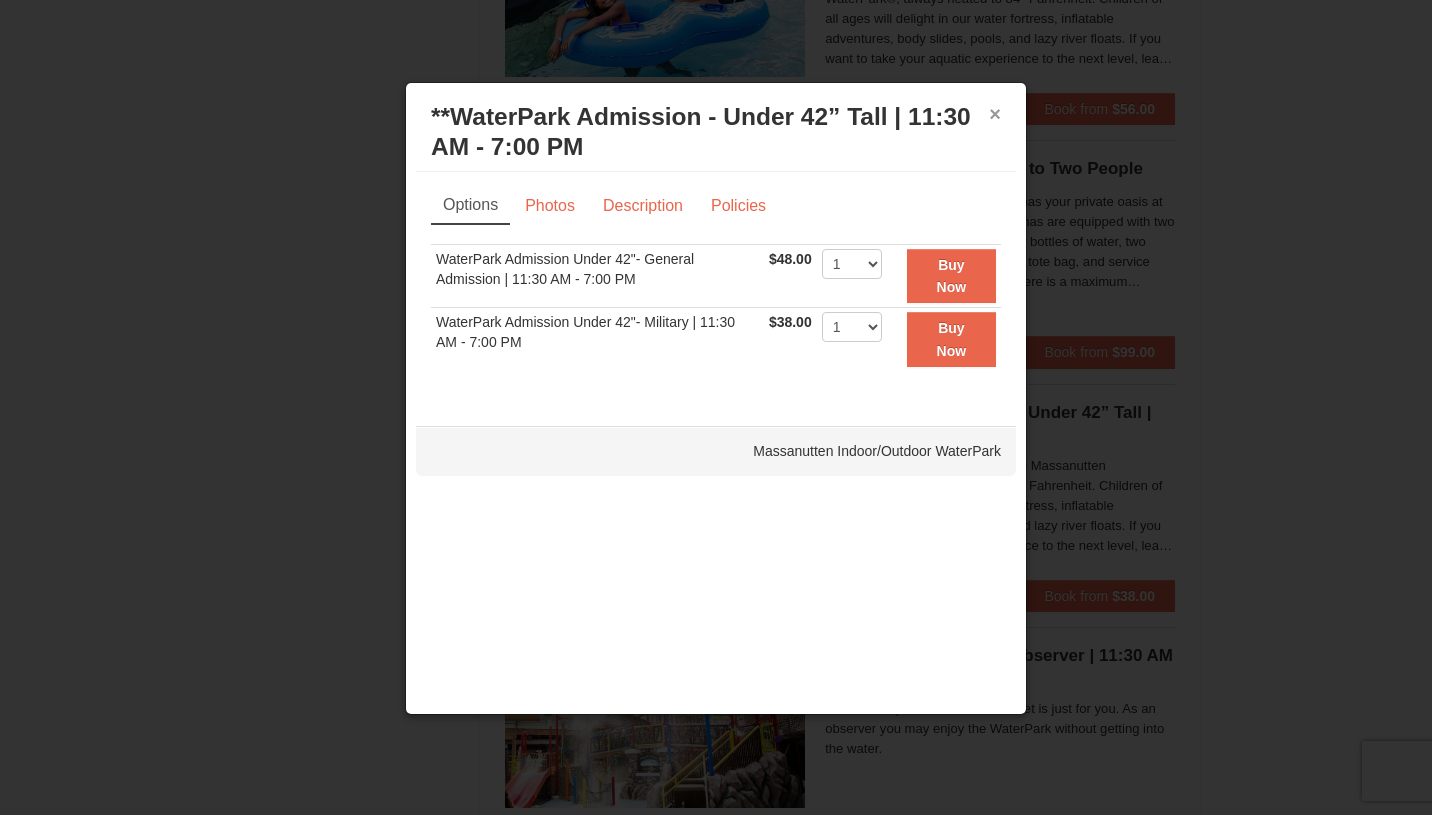 click on "×" at bounding box center (995, 114) 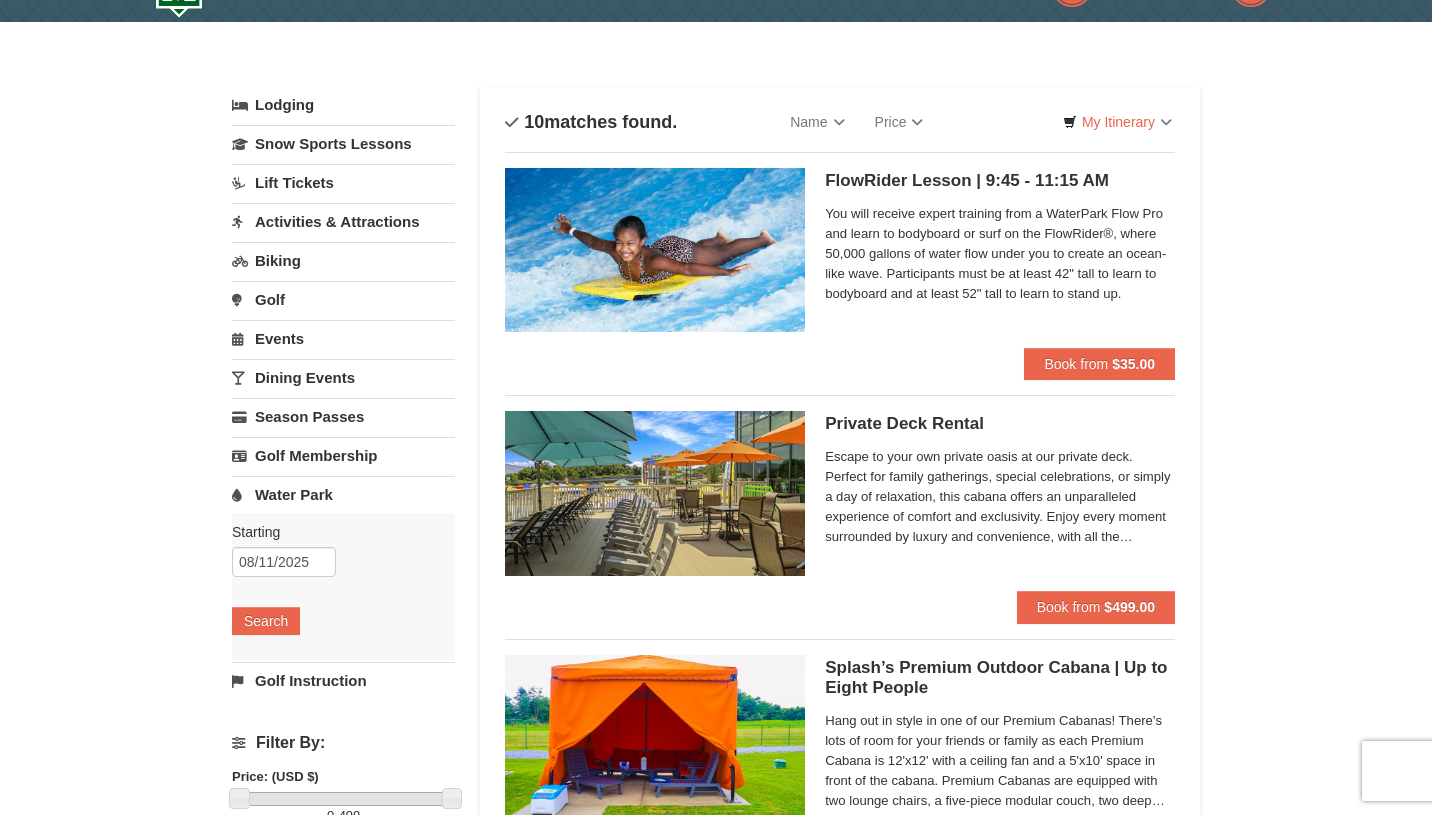 scroll, scrollTop: 0, scrollLeft: 0, axis: both 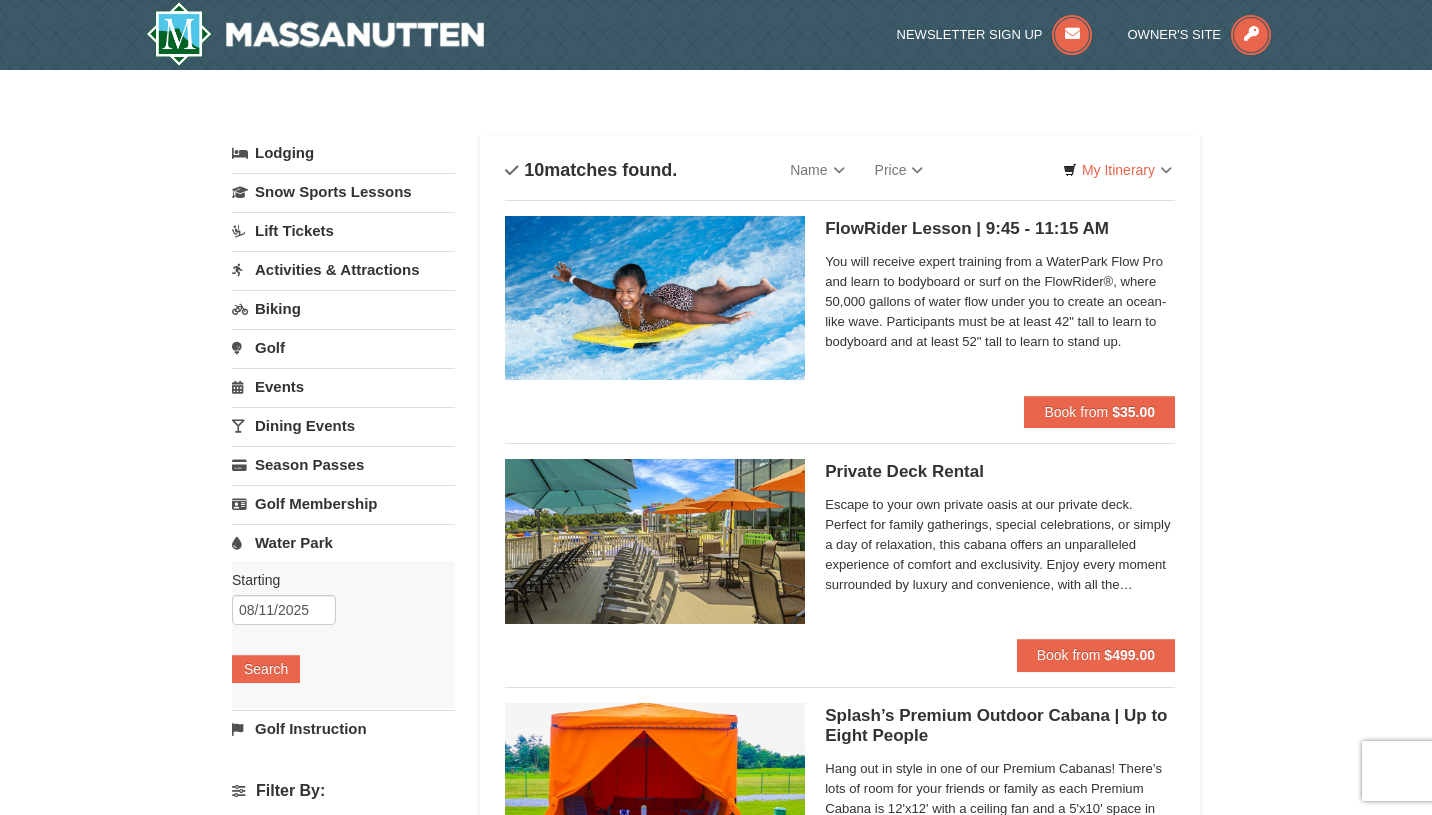 click on "Activities & Attractions" at bounding box center [343, 269] 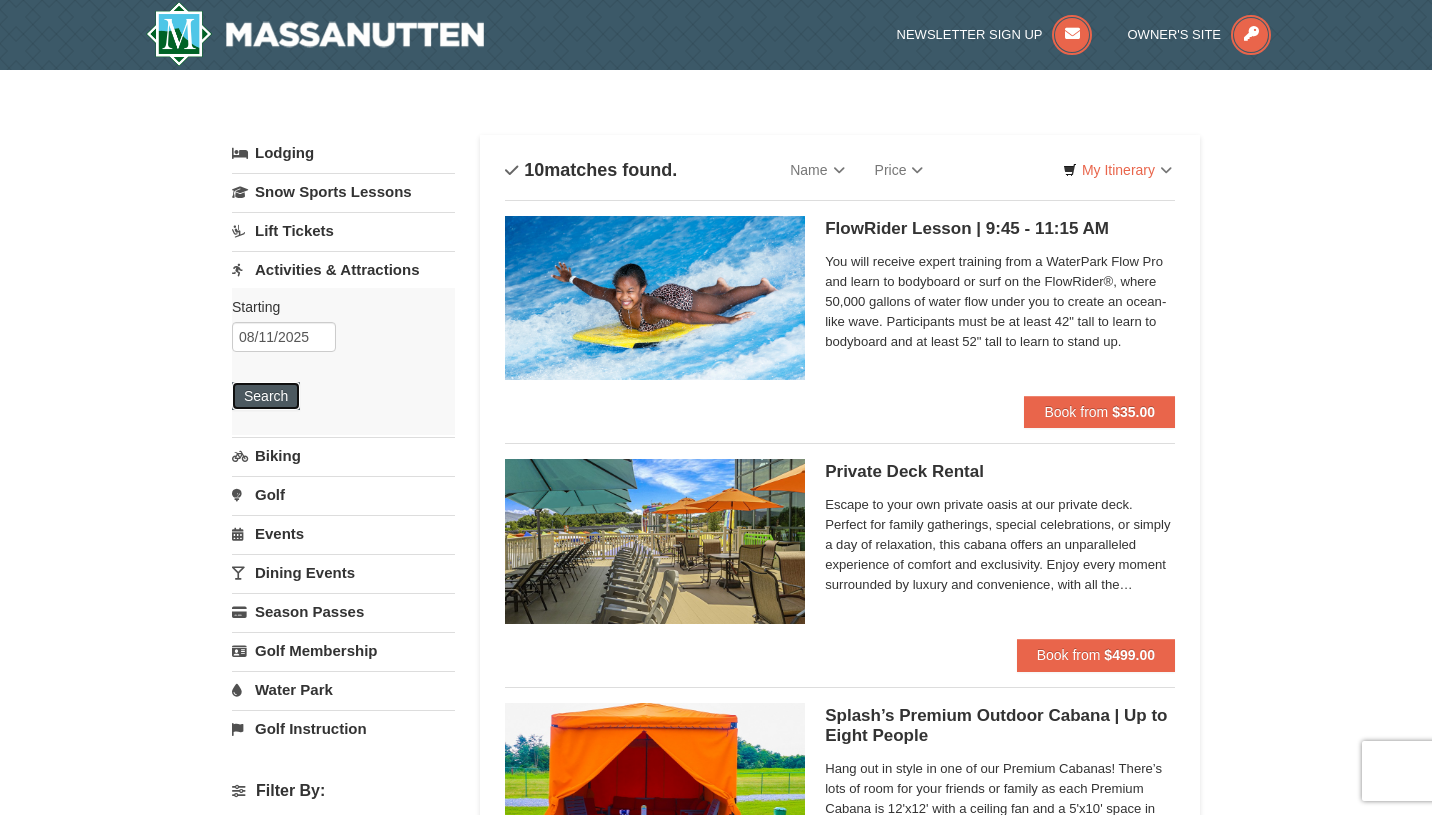 click on "Search" at bounding box center [266, 396] 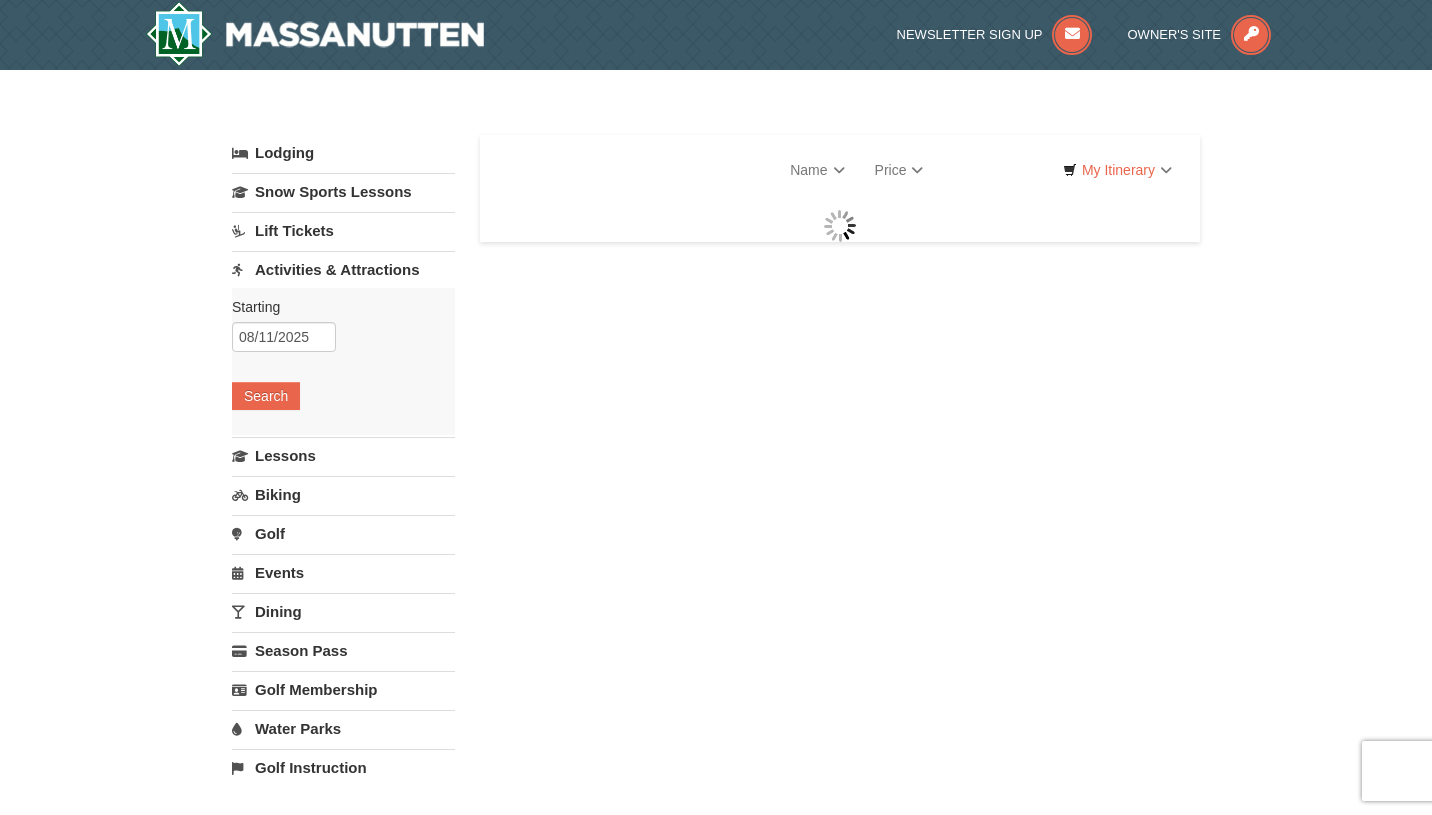 scroll, scrollTop: 0, scrollLeft: 0, axis: both 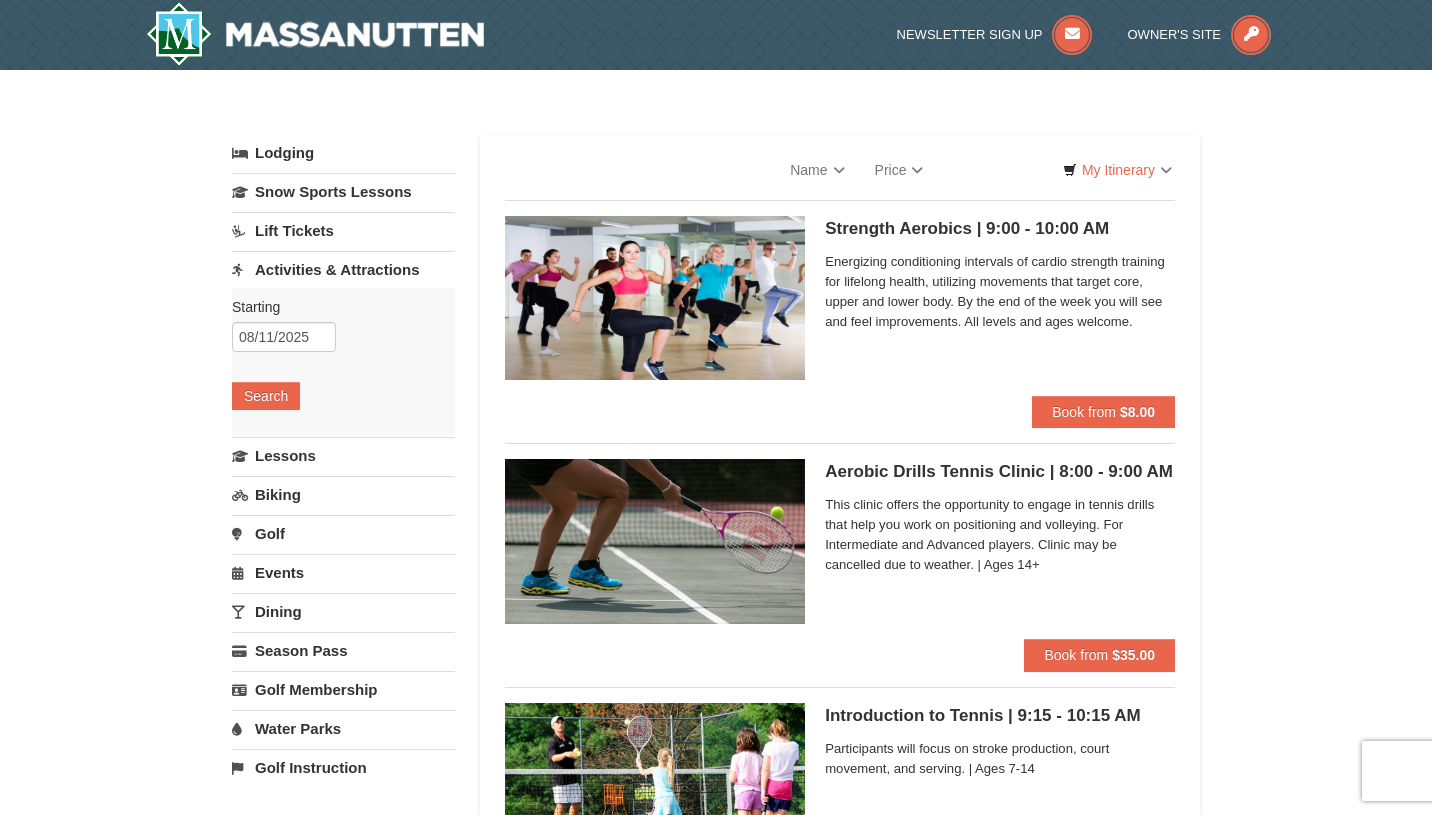 select on "8" 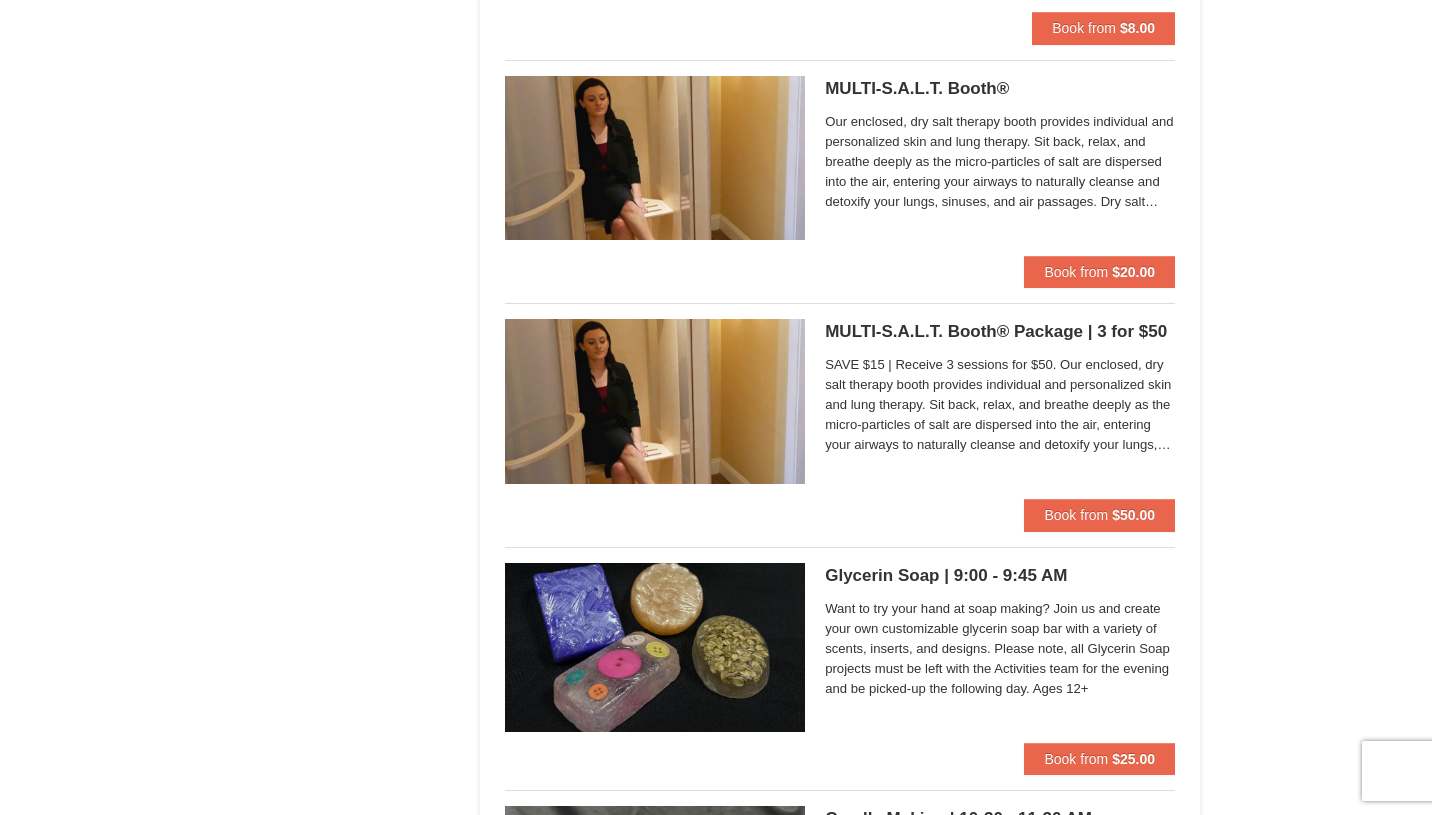 scroll, scrollTop: 4760, scrollLeft: 0, axis: vertical 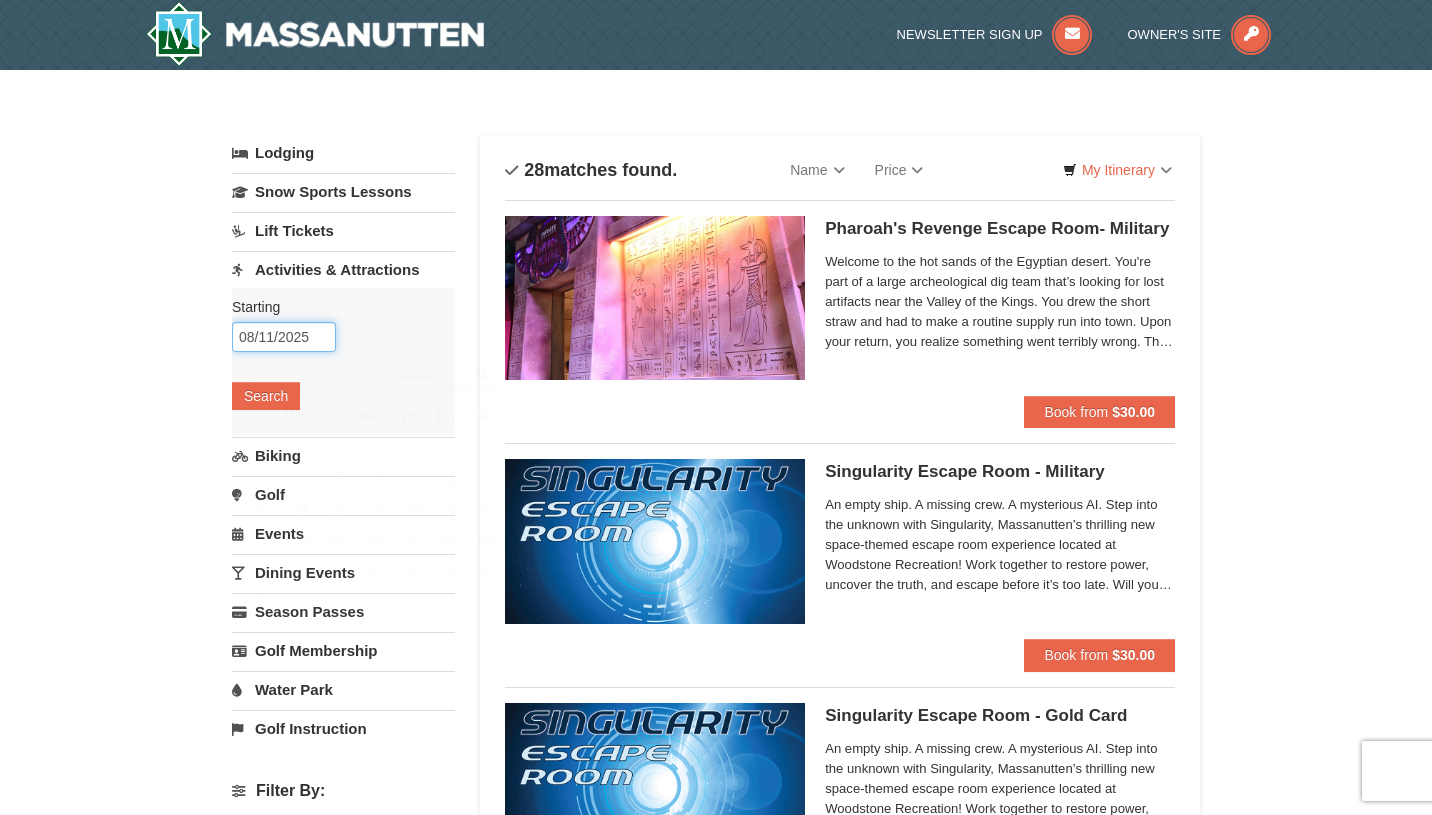 click on "08/11/2025" at bounding box center (284, 337) 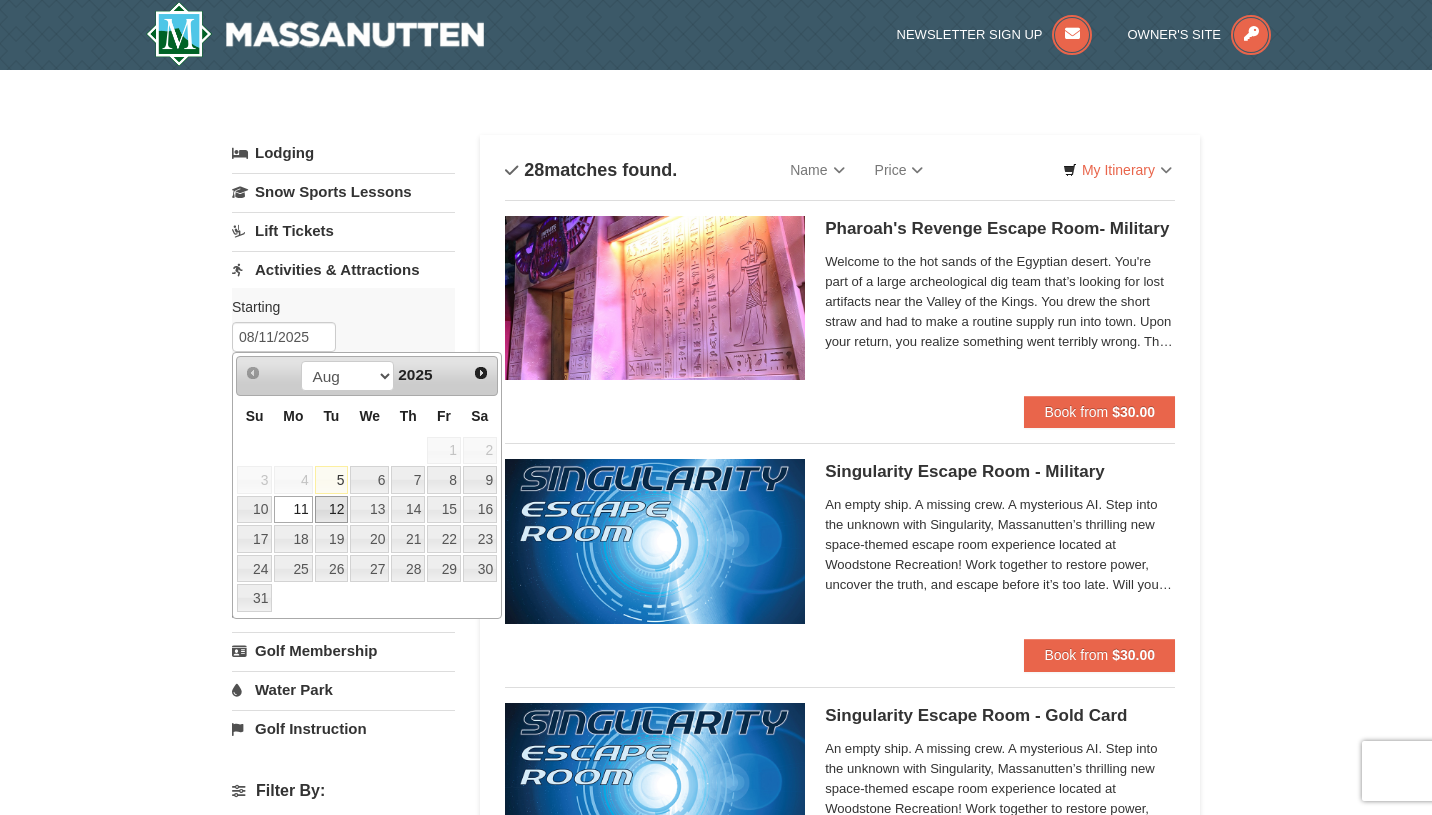 click on "12" at bounding box center [332, 510] 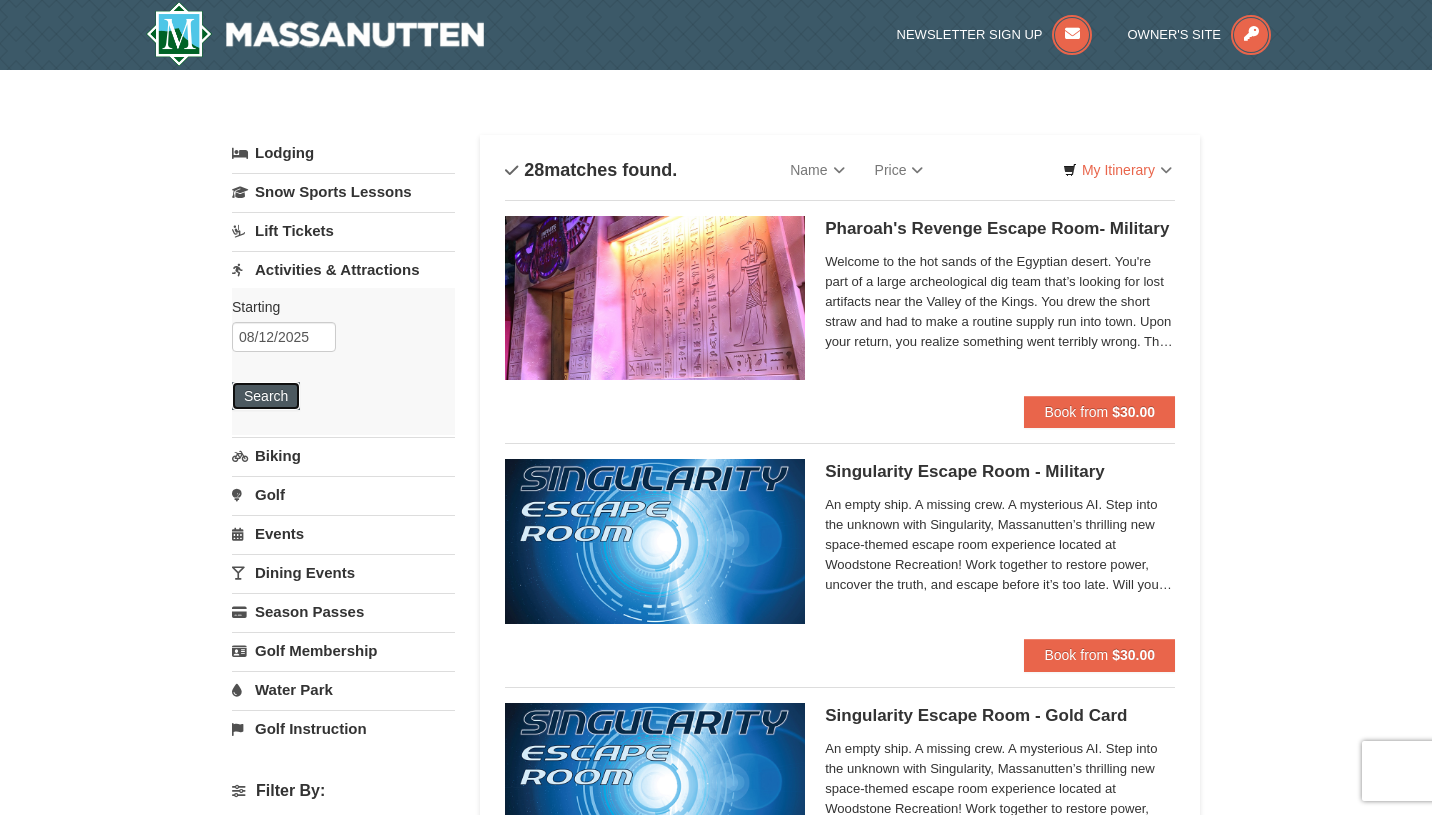 click on "Search" at bounding box center (266, 396) 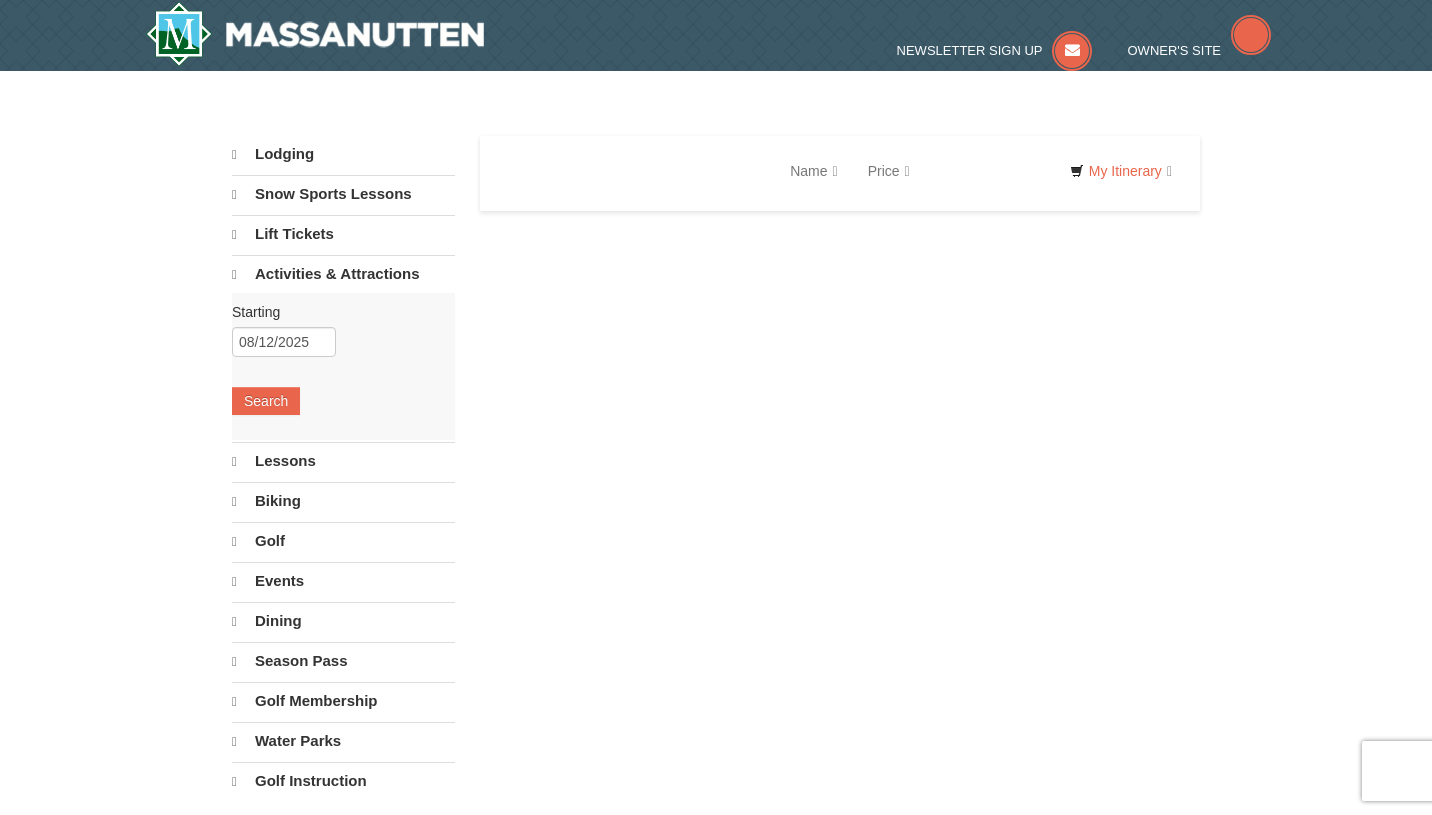 scroll, scrollTop: 0, scrollLeft: 0, axis: both 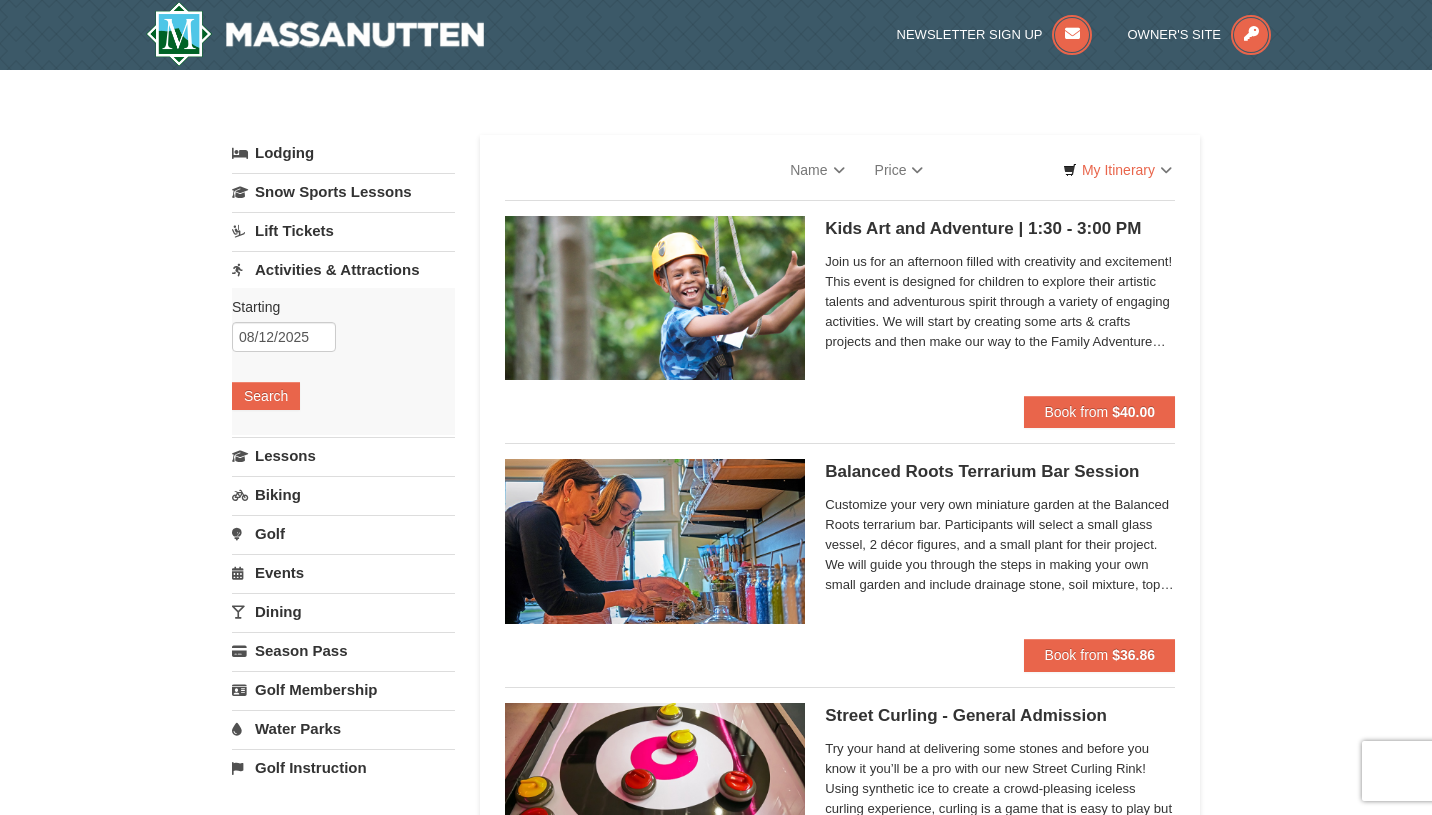 select on "8" 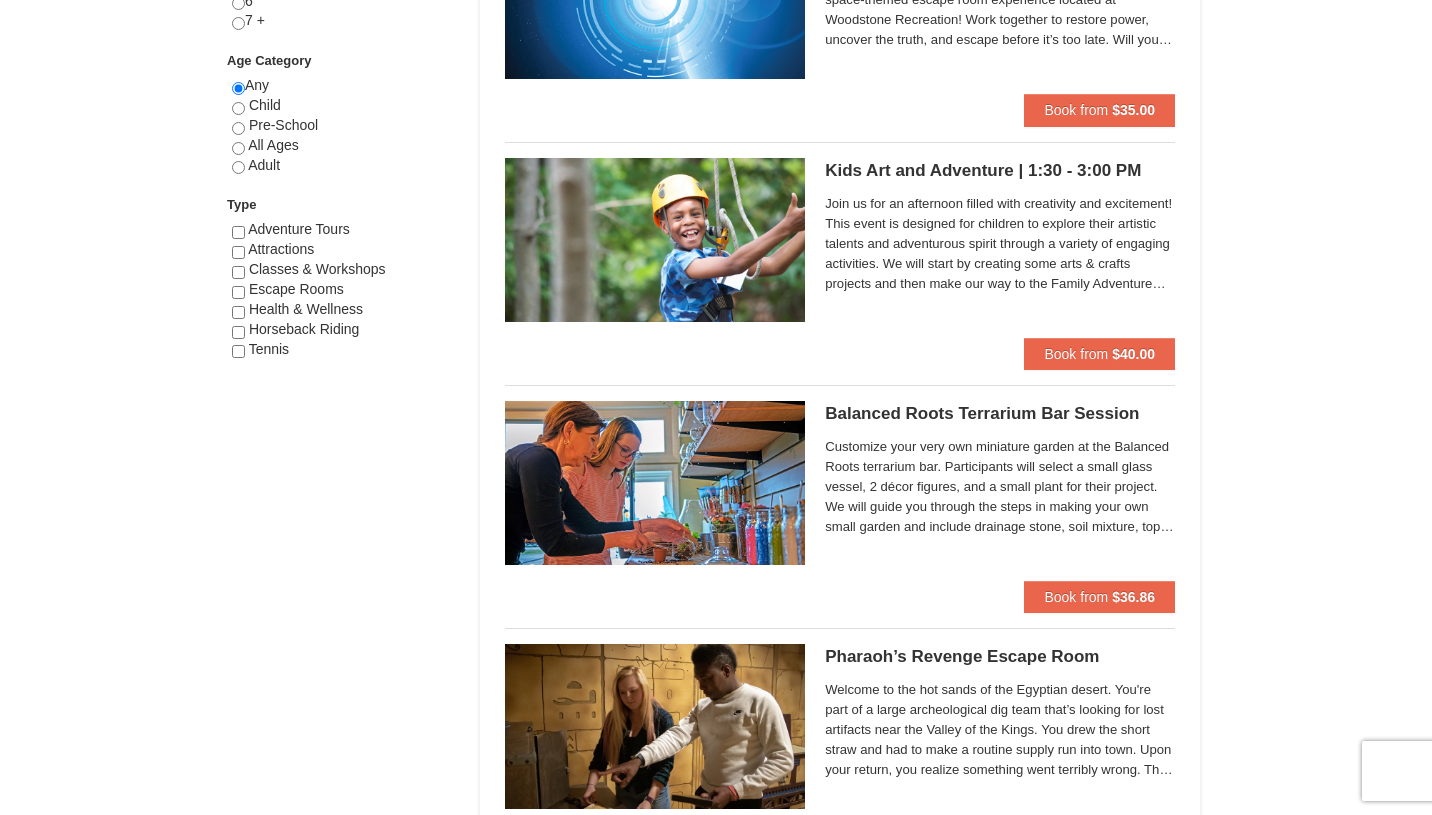 scroll, scrollTop: 1040, scrollLeft: 0, axis: vertical 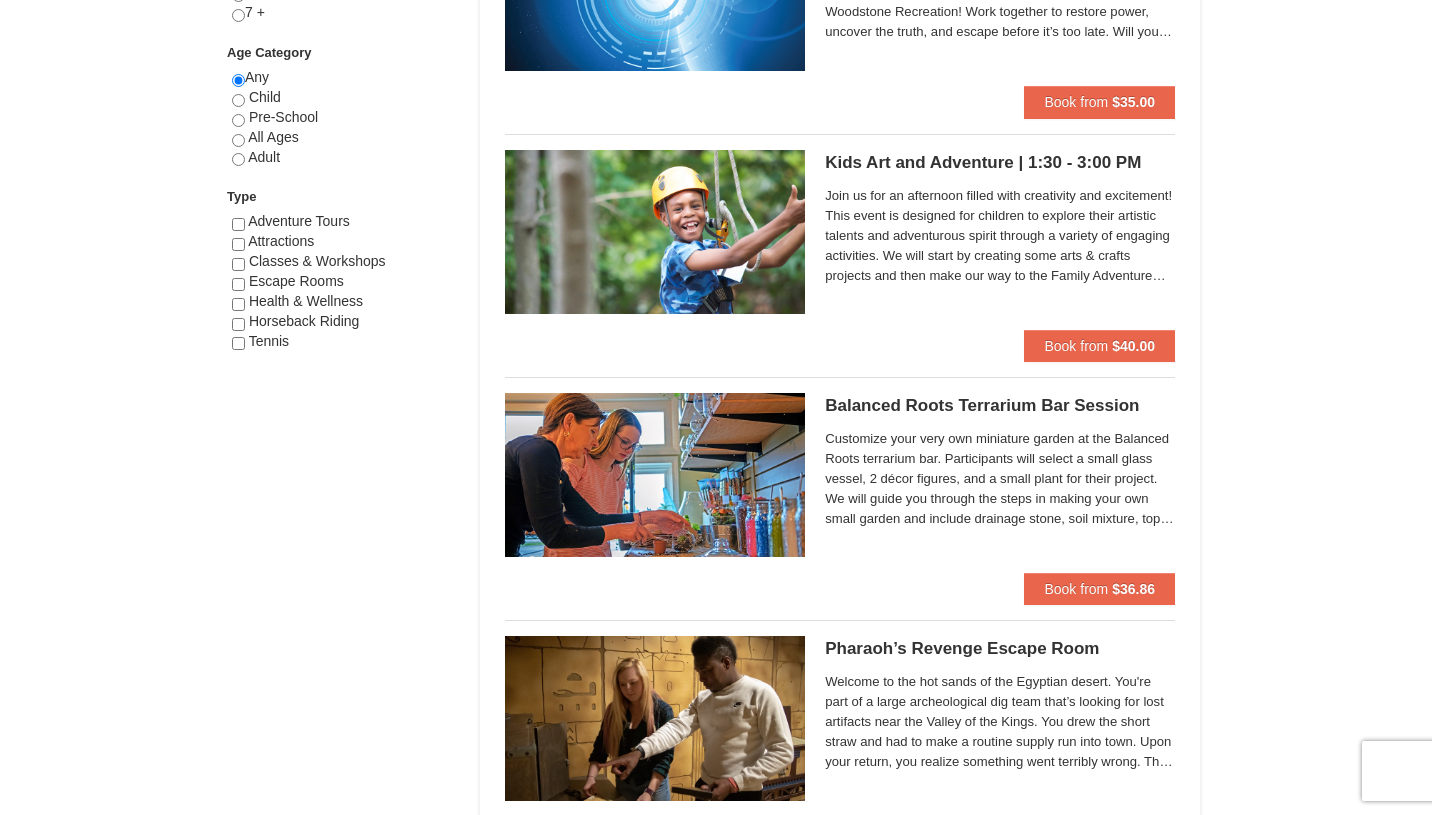 click on "Join us for an afternoon filled with creativity and excitement! This event is designed for children to explore their artistic talents and adventurous spirit through a variety of engaging activities.  We will start by creating some arts & crafts projects and then make our way to the Family Adventure Park to zip around the Kids Adventure Course and finishing up with mining for some gems like a prospector from the Old West!  Children must weigh between 50 – 200 pounds in order to participate in the Kids Adventure Course, closed toes shoes are required." at bounding box center [1000, 236] 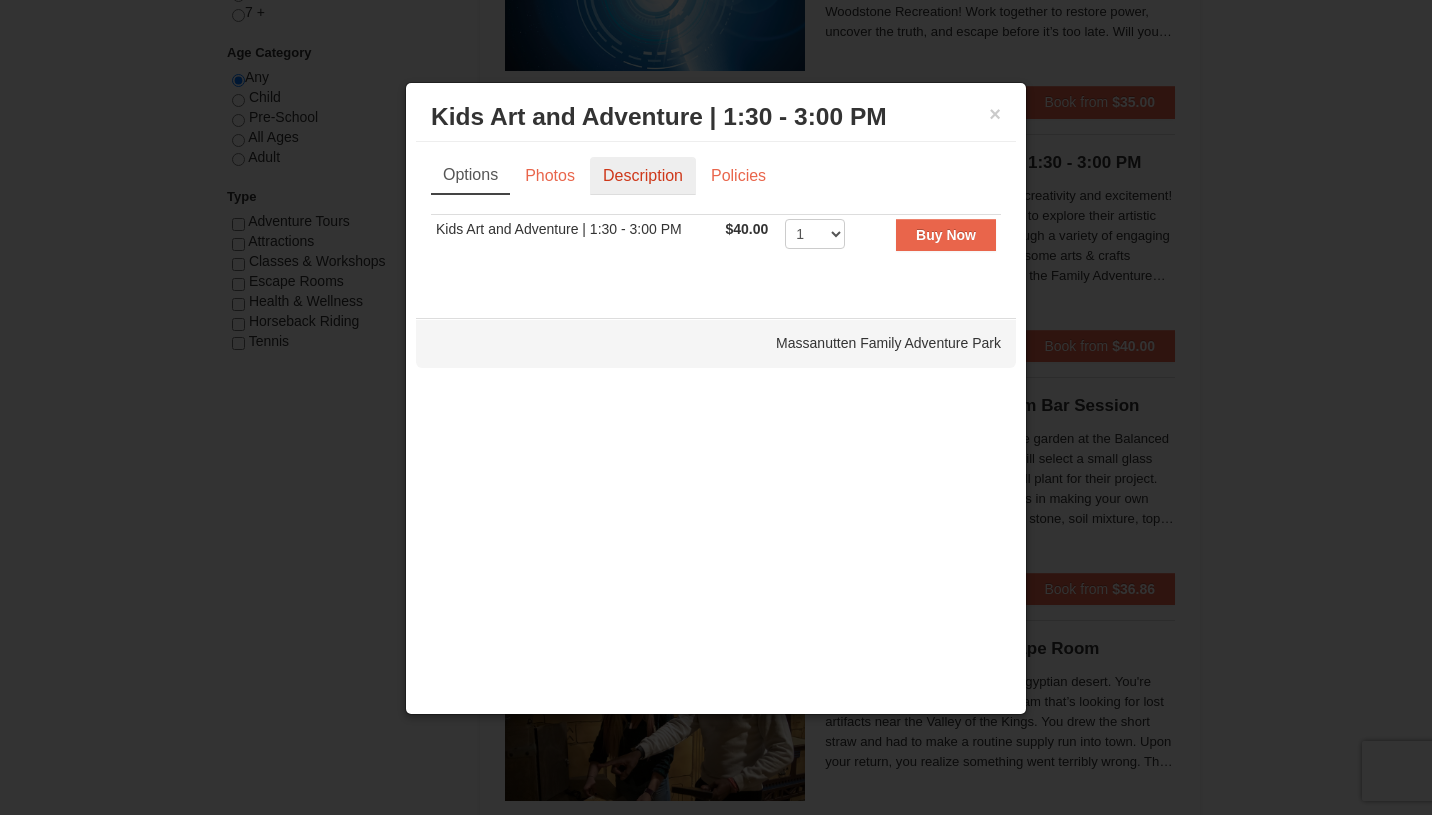 click on "Description" at bounding box center [643, 176] 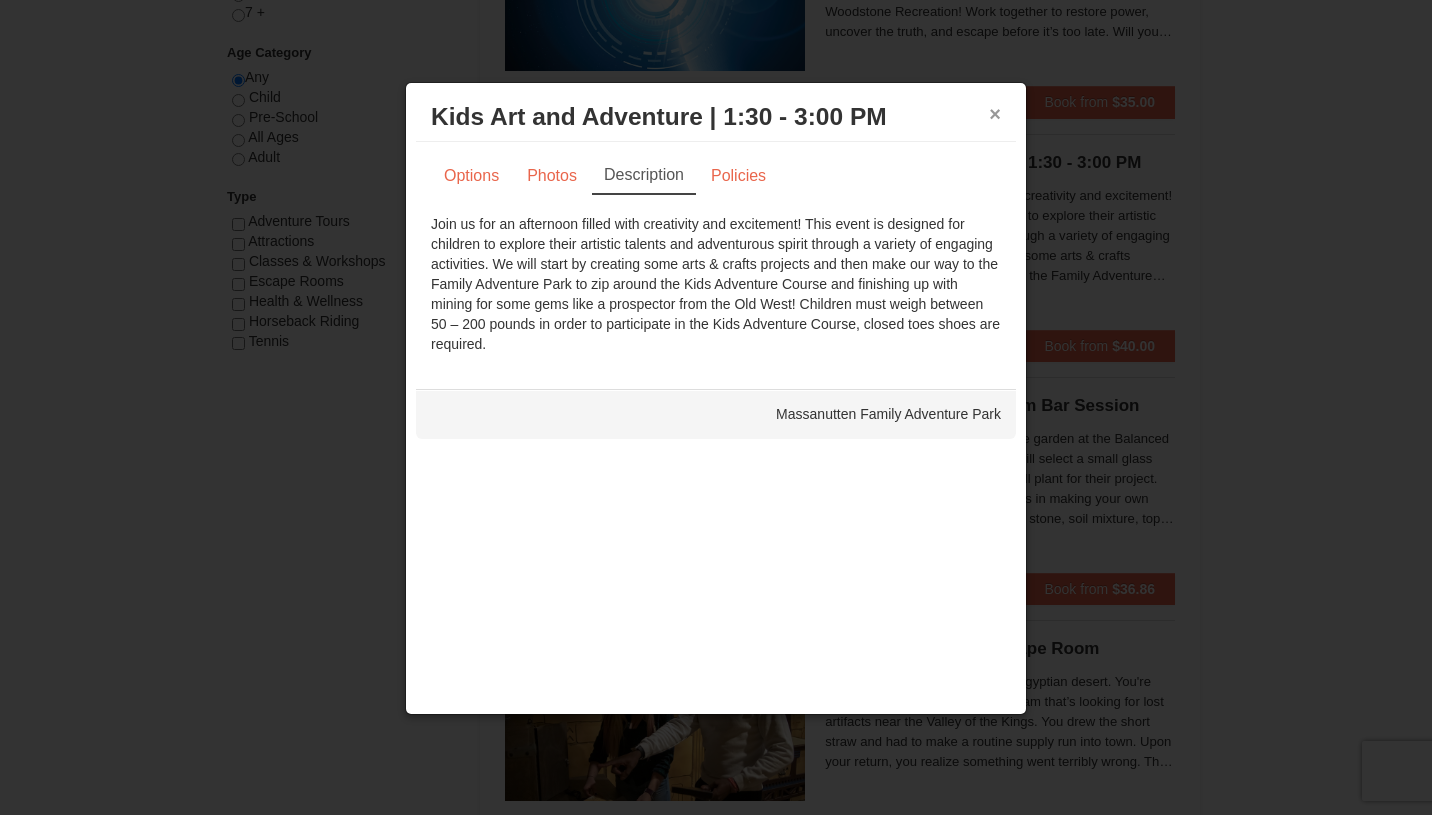 click on "×" at bounding box center (995, 114) 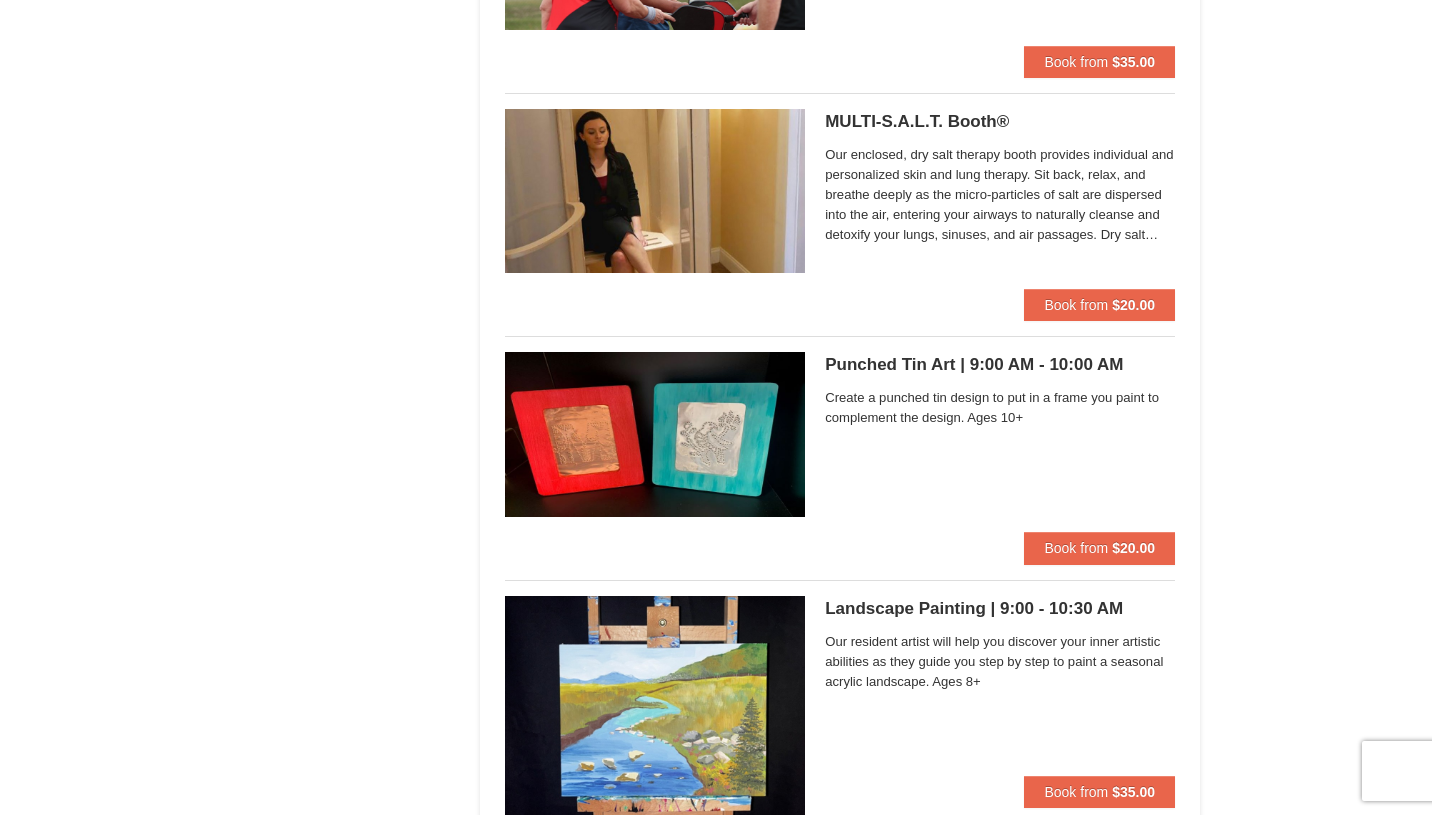scroll, scrollTop: 4240, scrollLeft: 0, axis: vertical 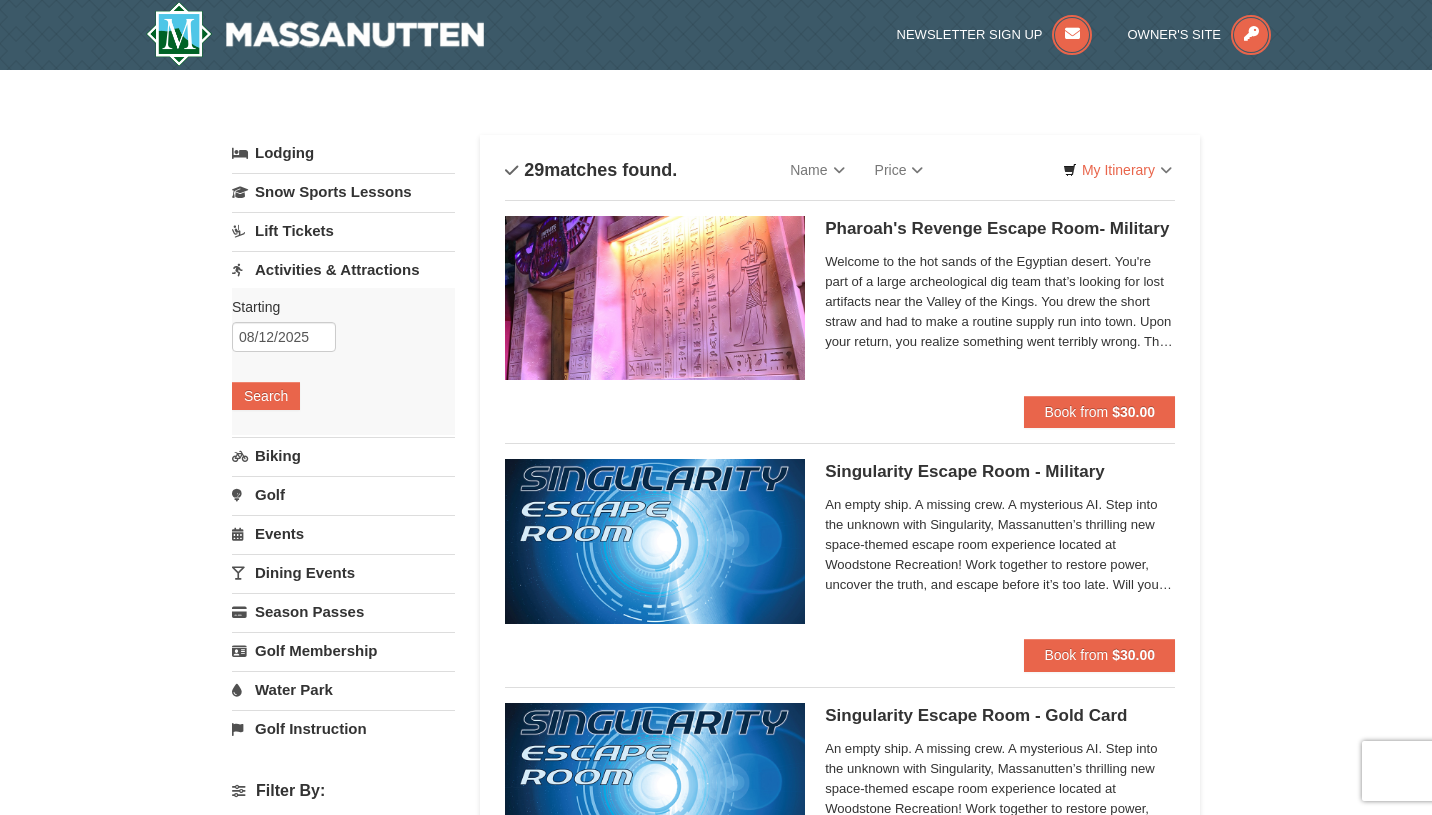 click on "Biking" at bounding box center (343, 455) 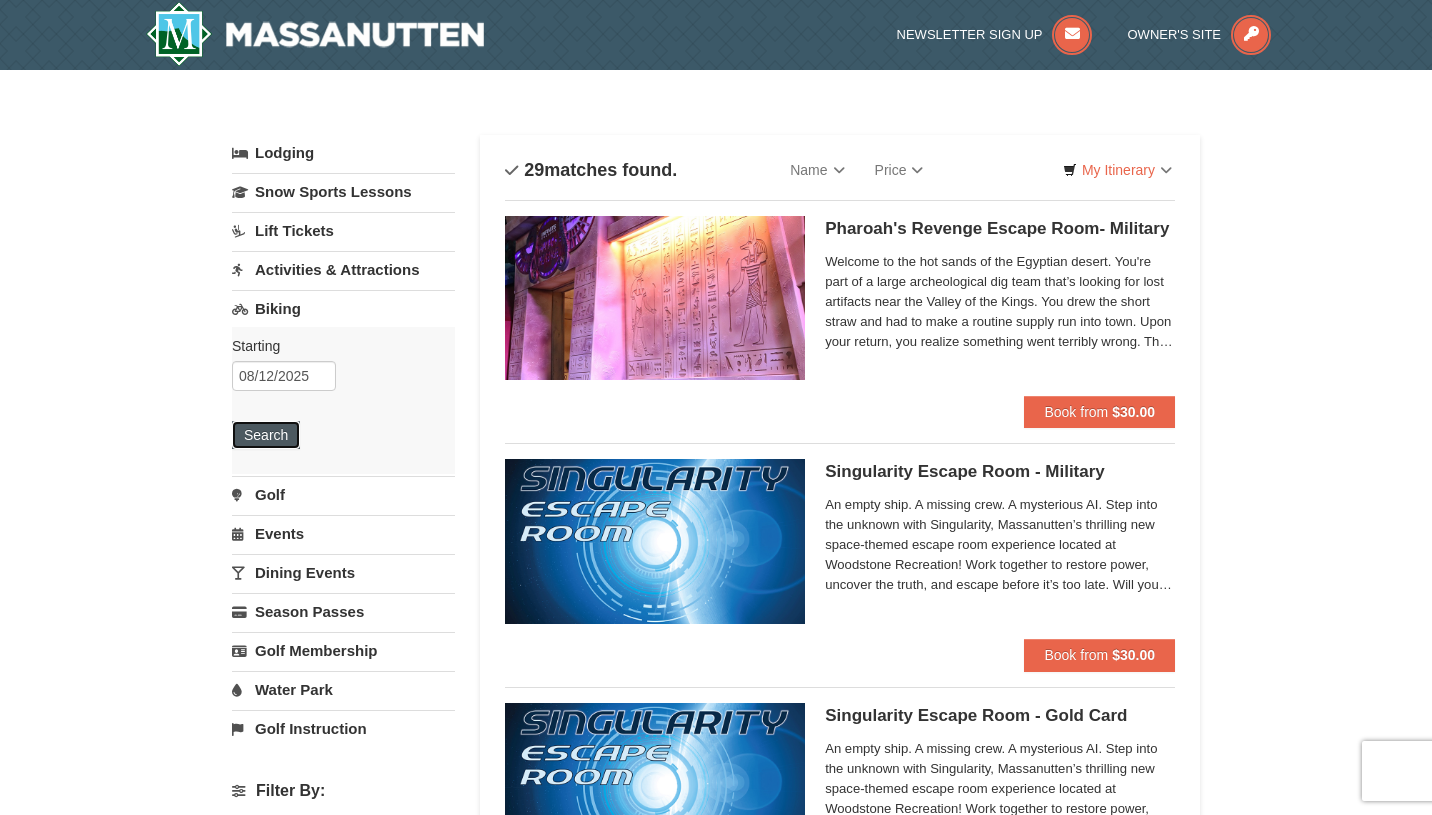 click on "Search" at bounding box center (266, 435) 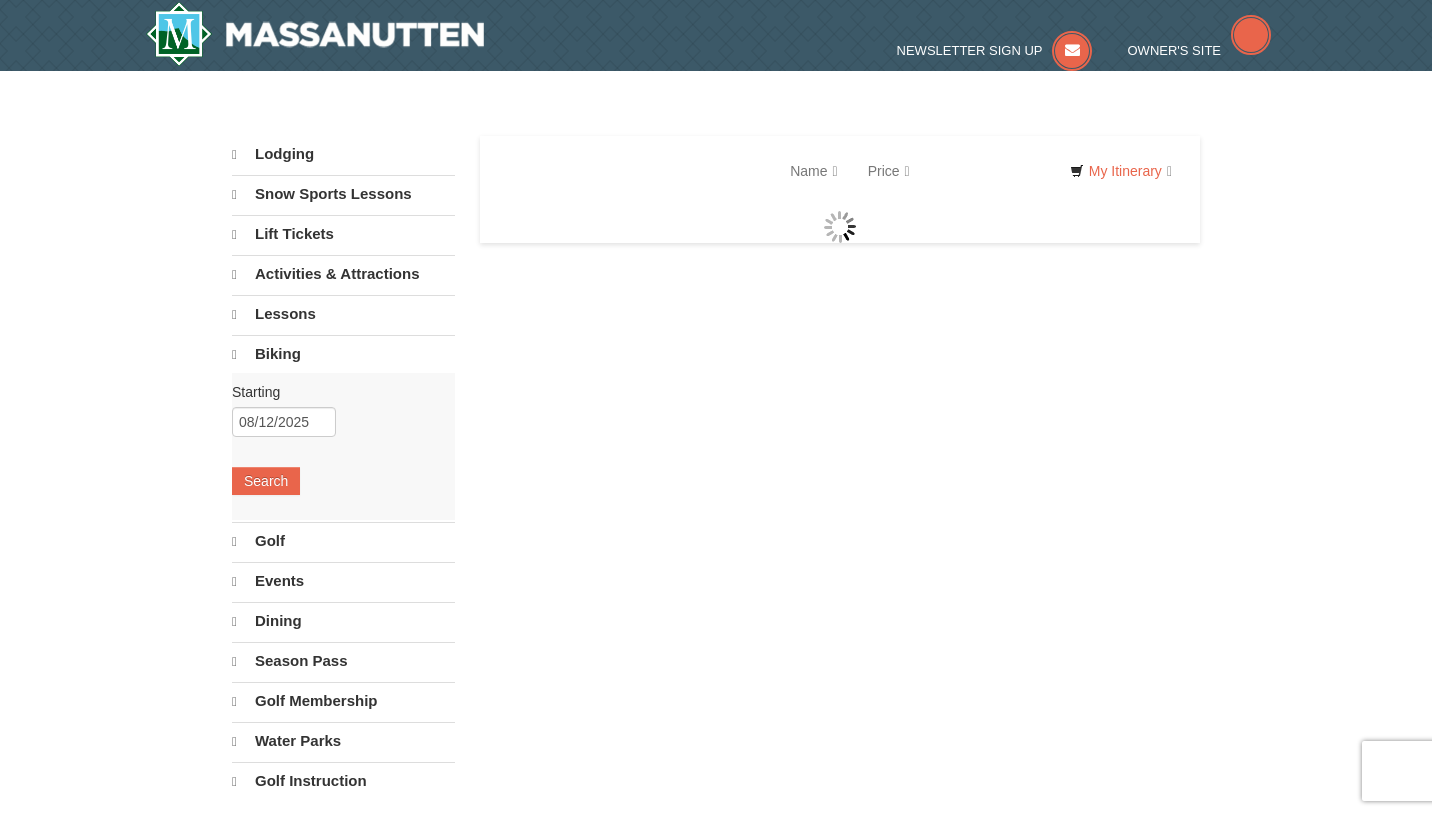 scroll, scrollTop: 0, scrollLeft: 0, axis: both 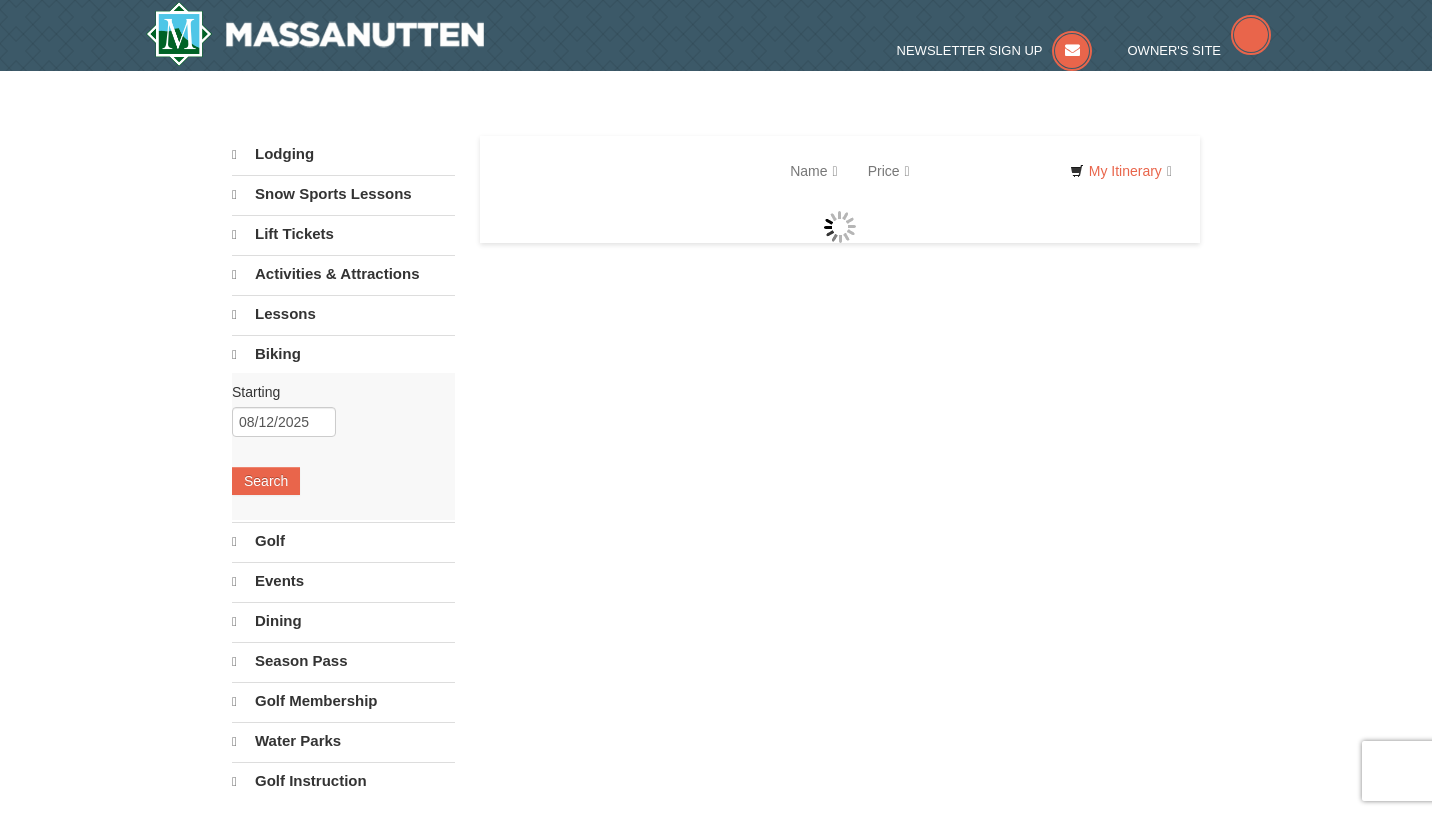 select on "8" 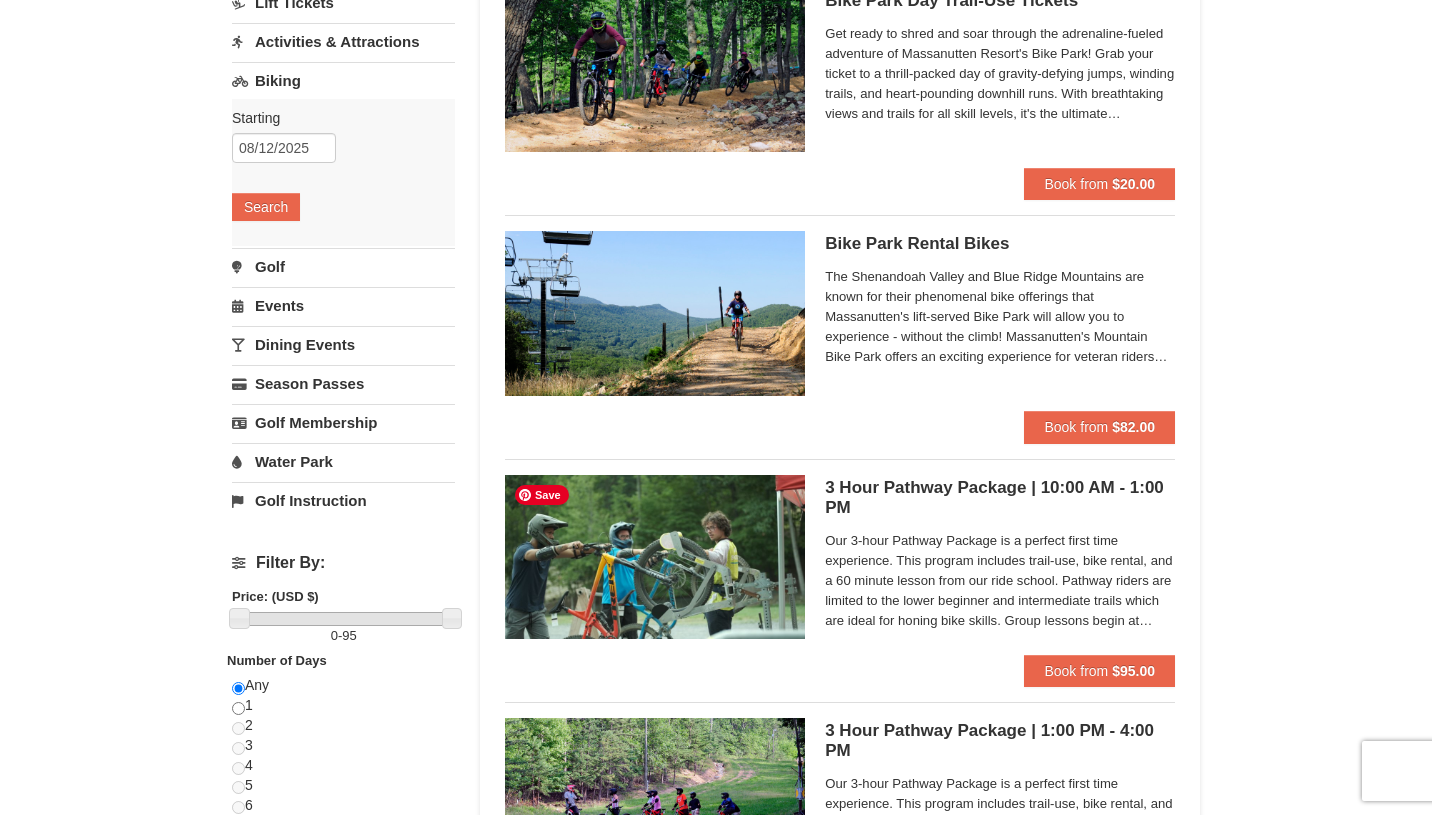 scroll, scrollTop: 200, scrollLeft: 0, axis: vertical 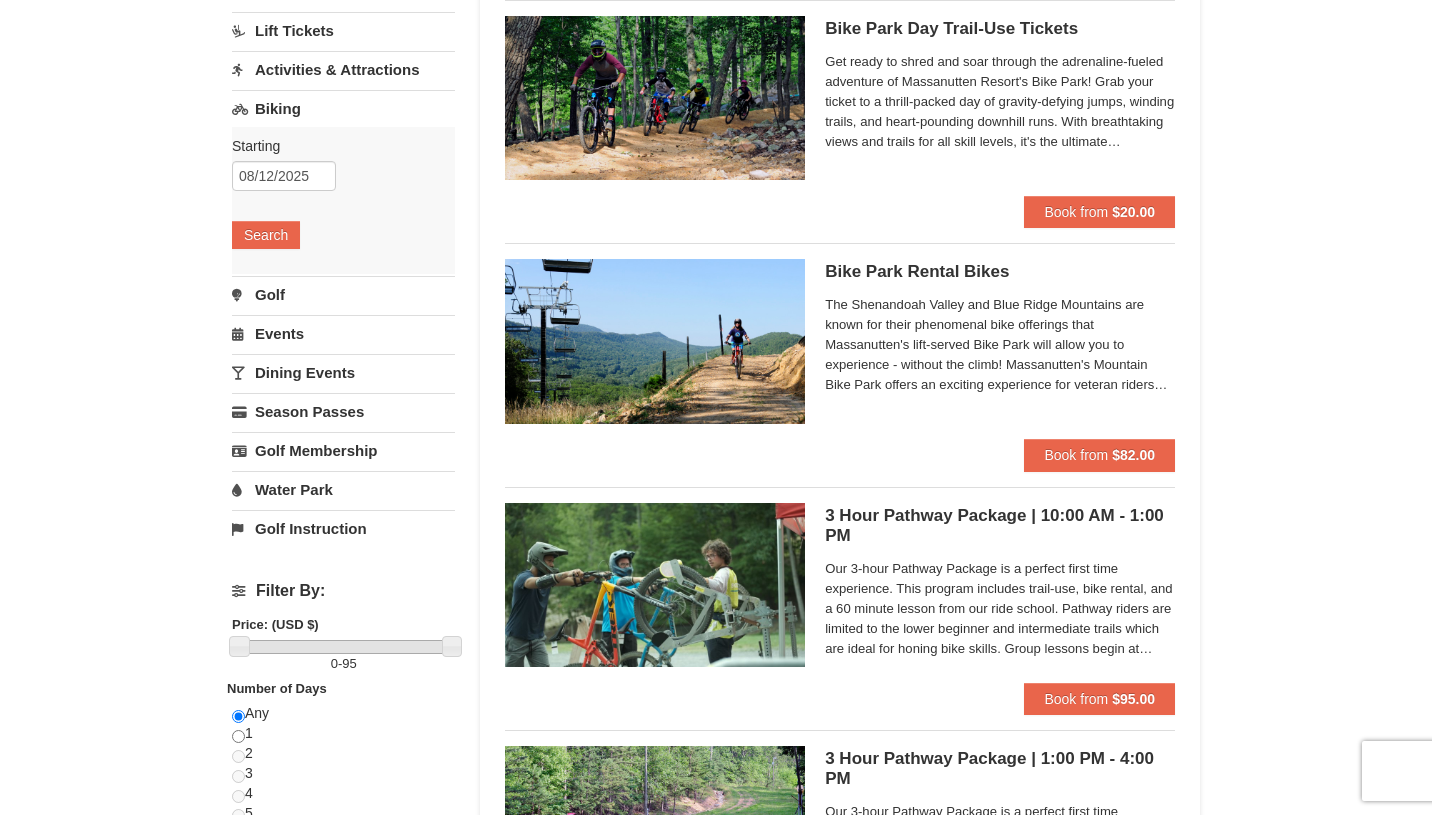 click on "Events" at bounding box center [343, 333] 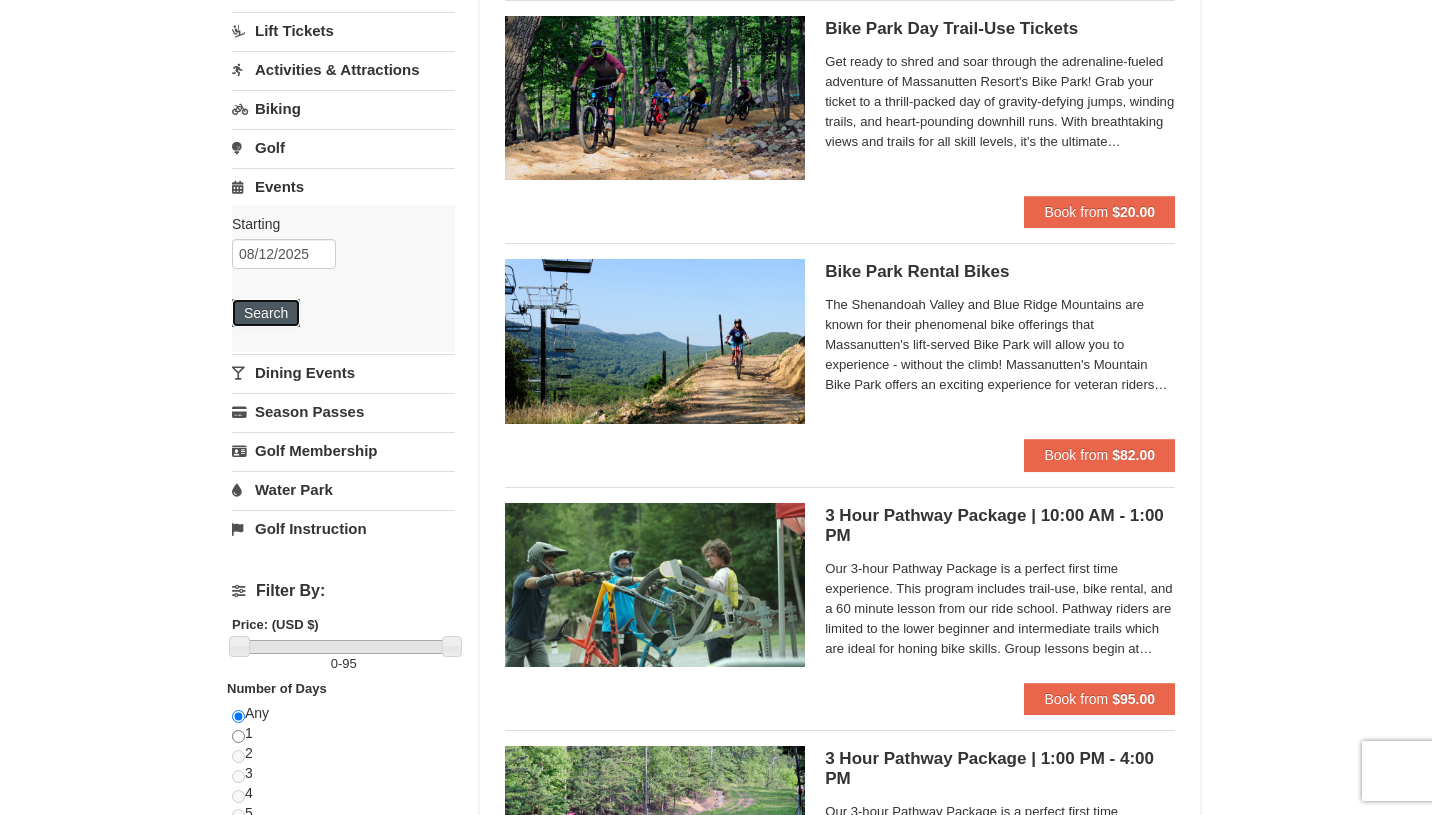 click on "Search" at bounding box center (266, 313) 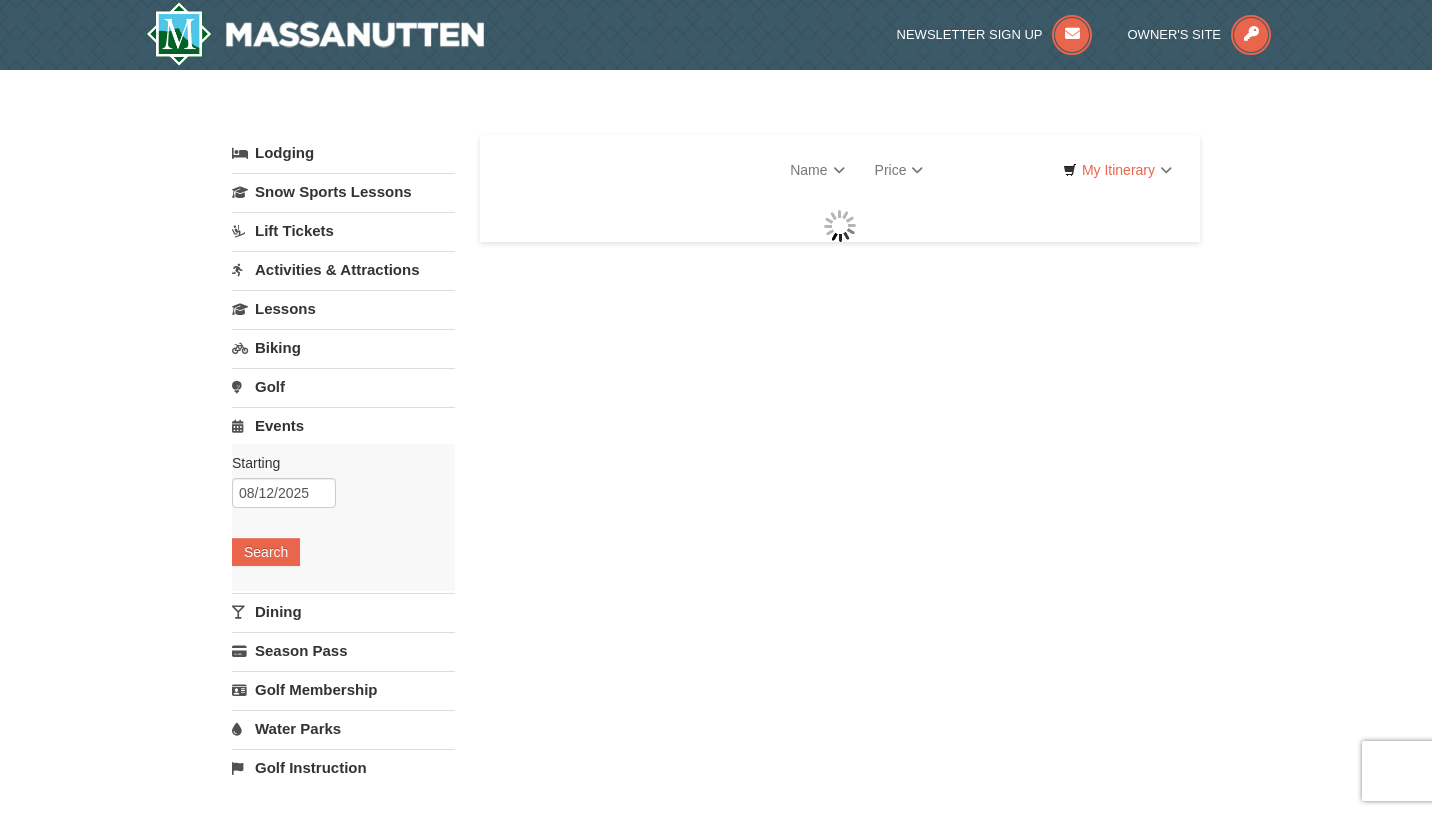 scroll, scrollTop: 0, scrollLeft: 0, axis: both 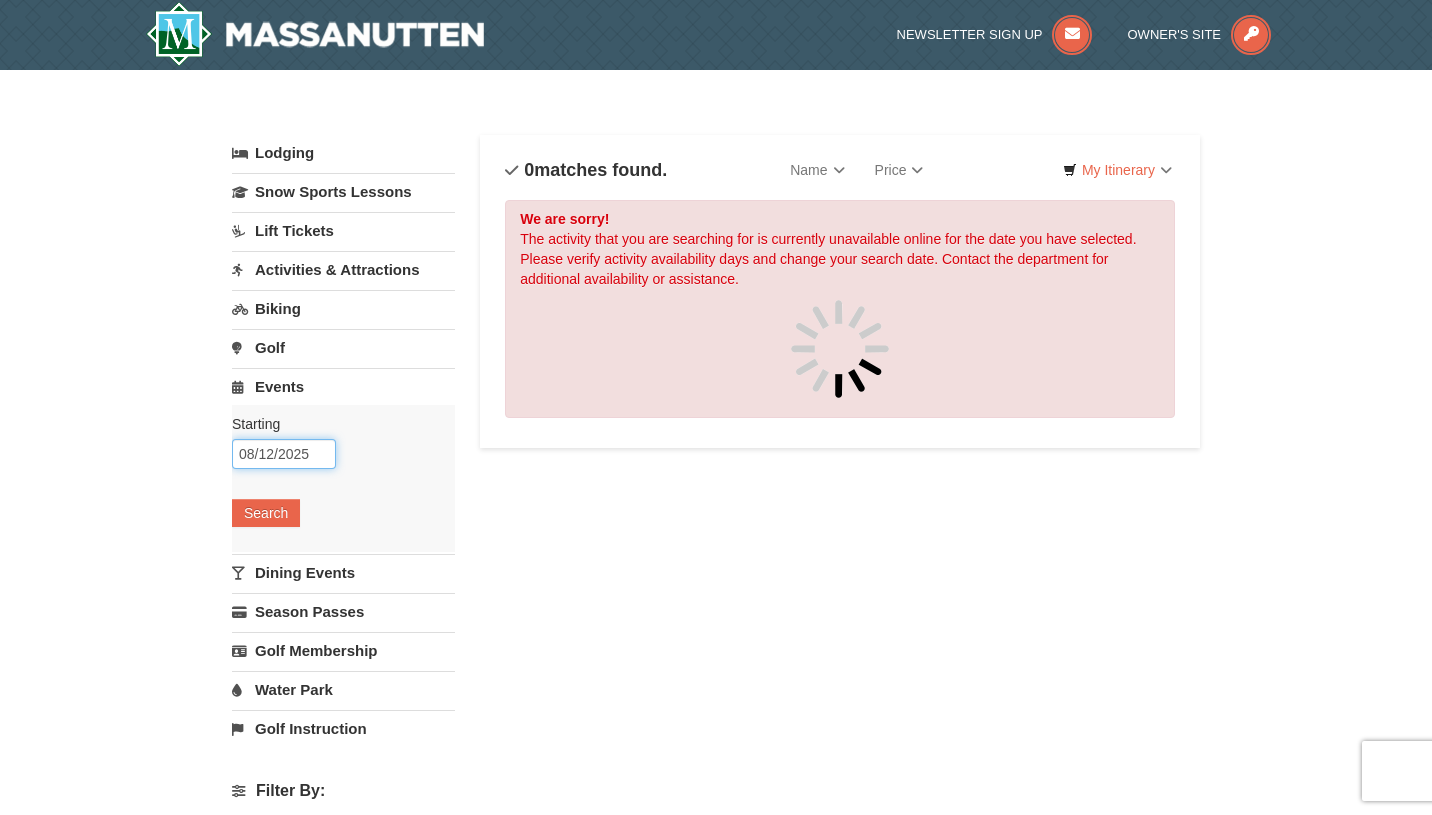click on "08/12/2025" at bounding box center [284, 454] 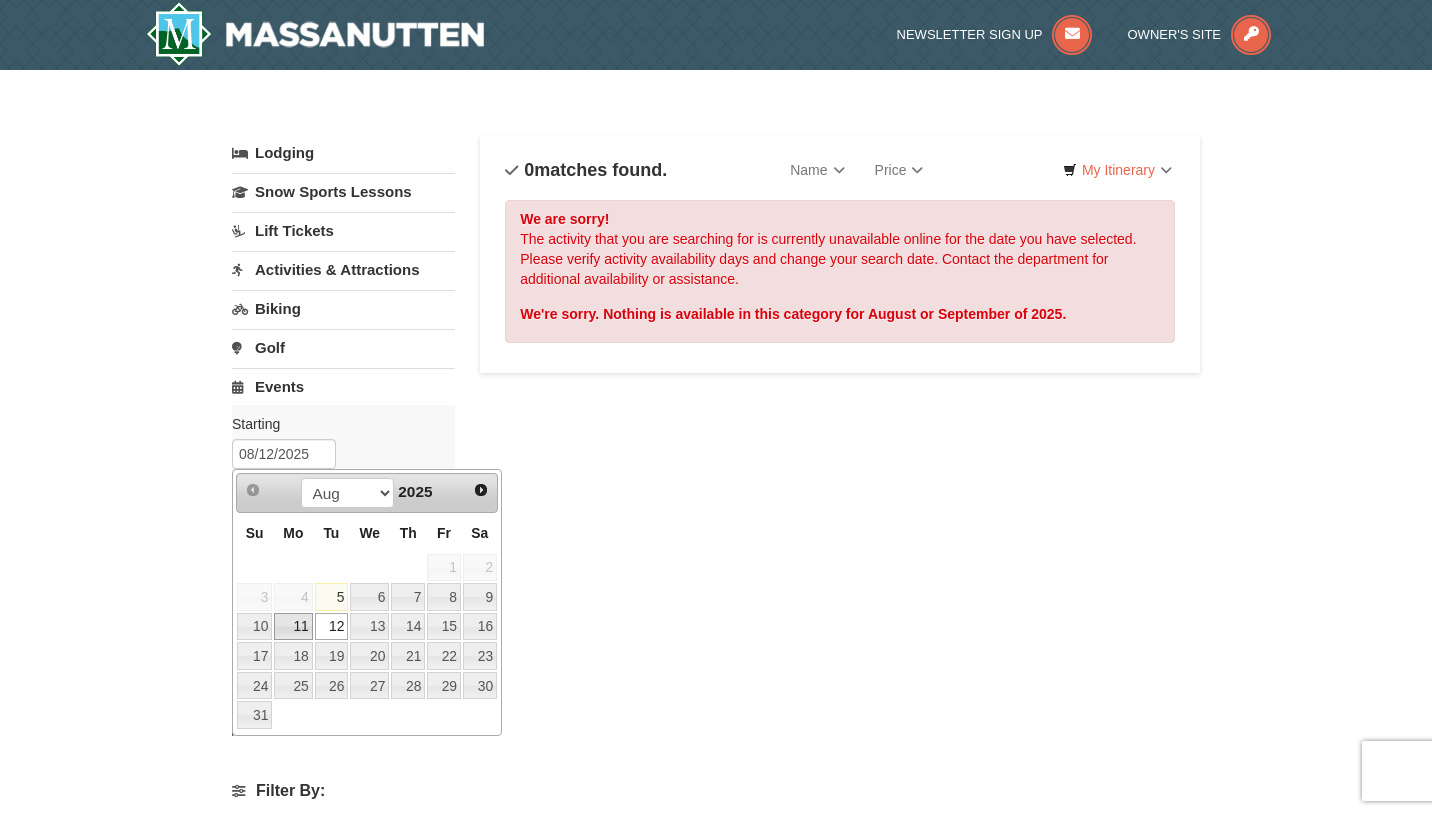 click on "11" at bounding box center (293, 627) 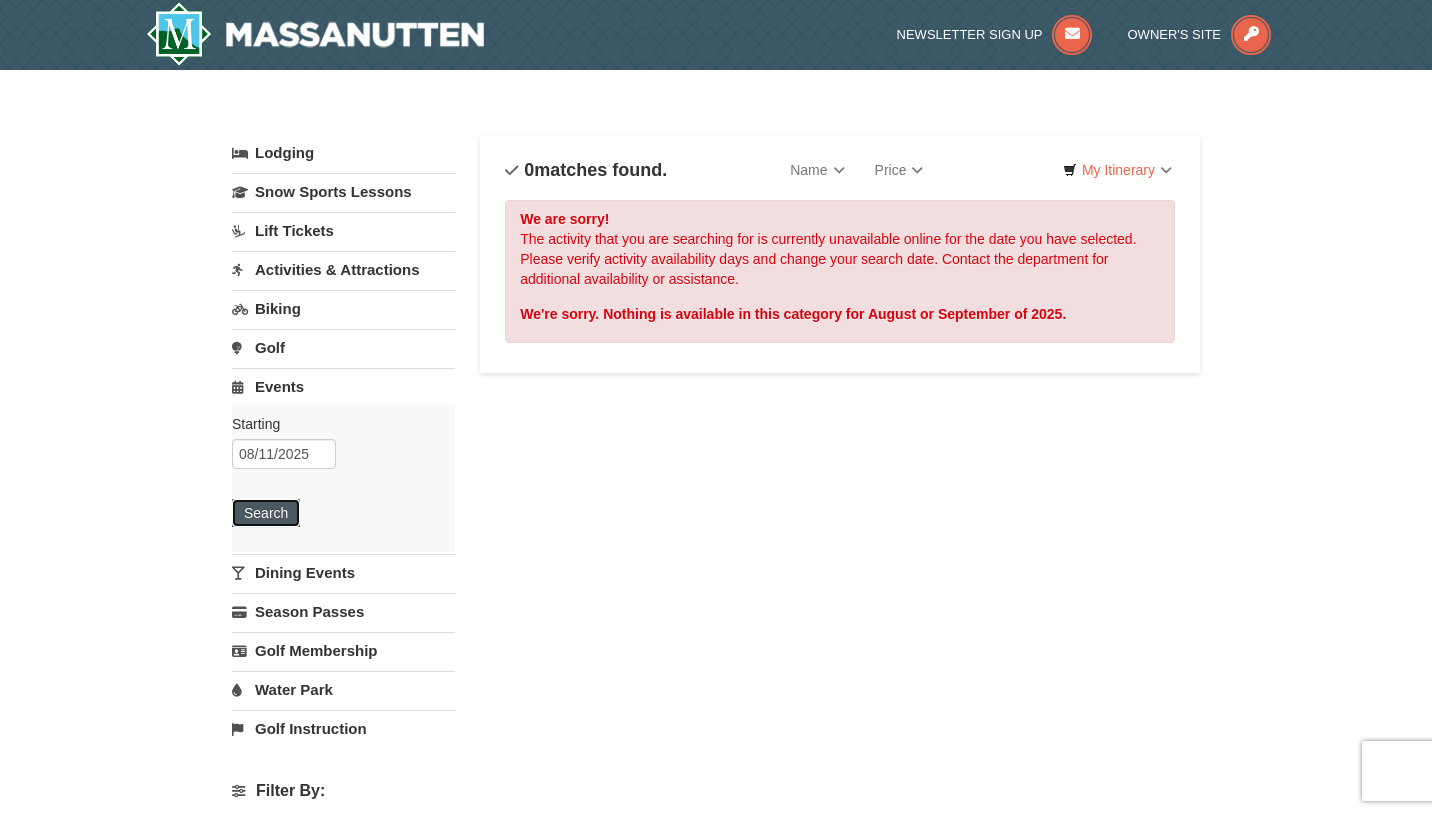 click on "Search" at bounding box center (266, 513) 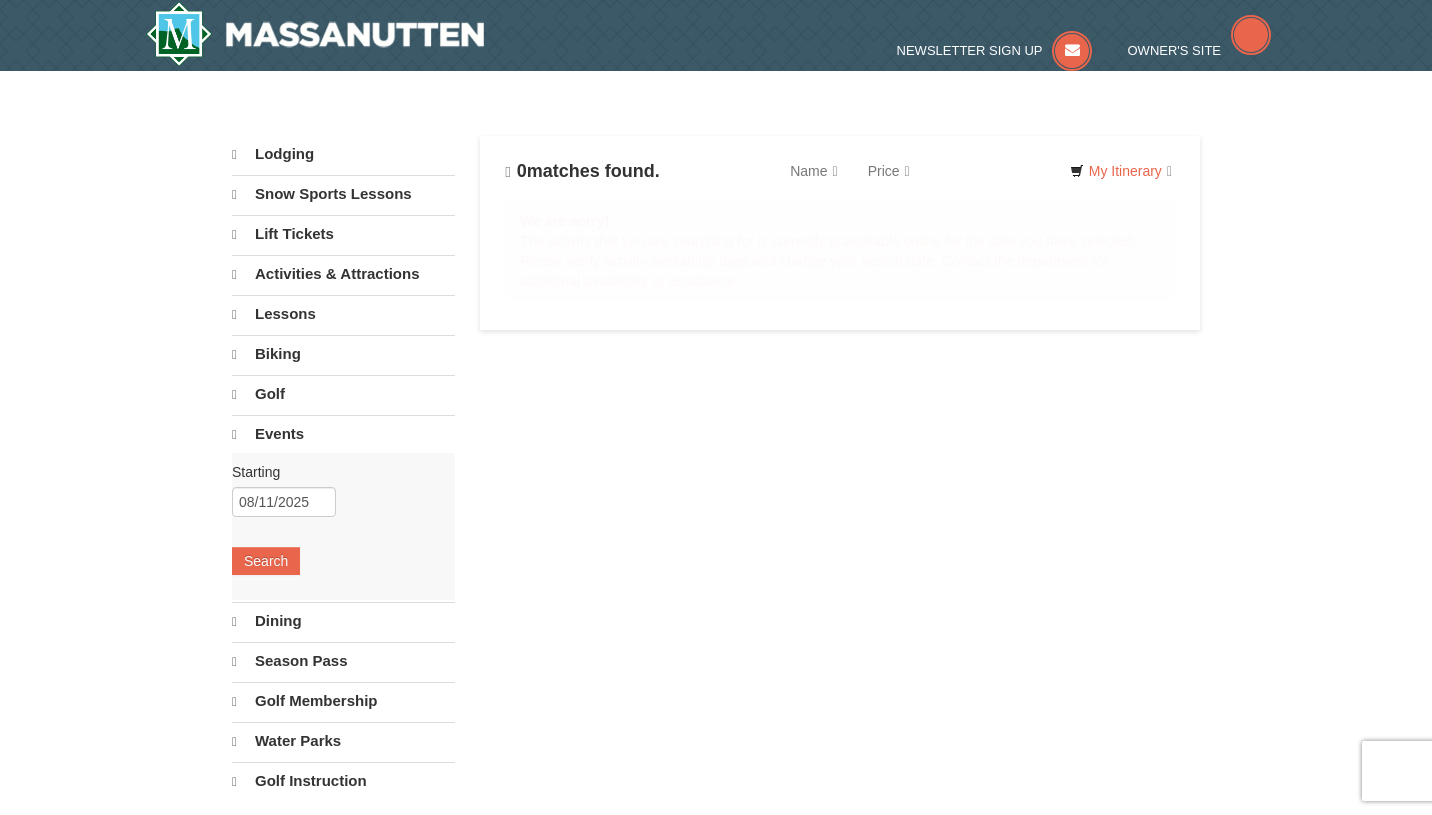 scroll, scrollTop: 0, scrollLeft: 0, axis: both 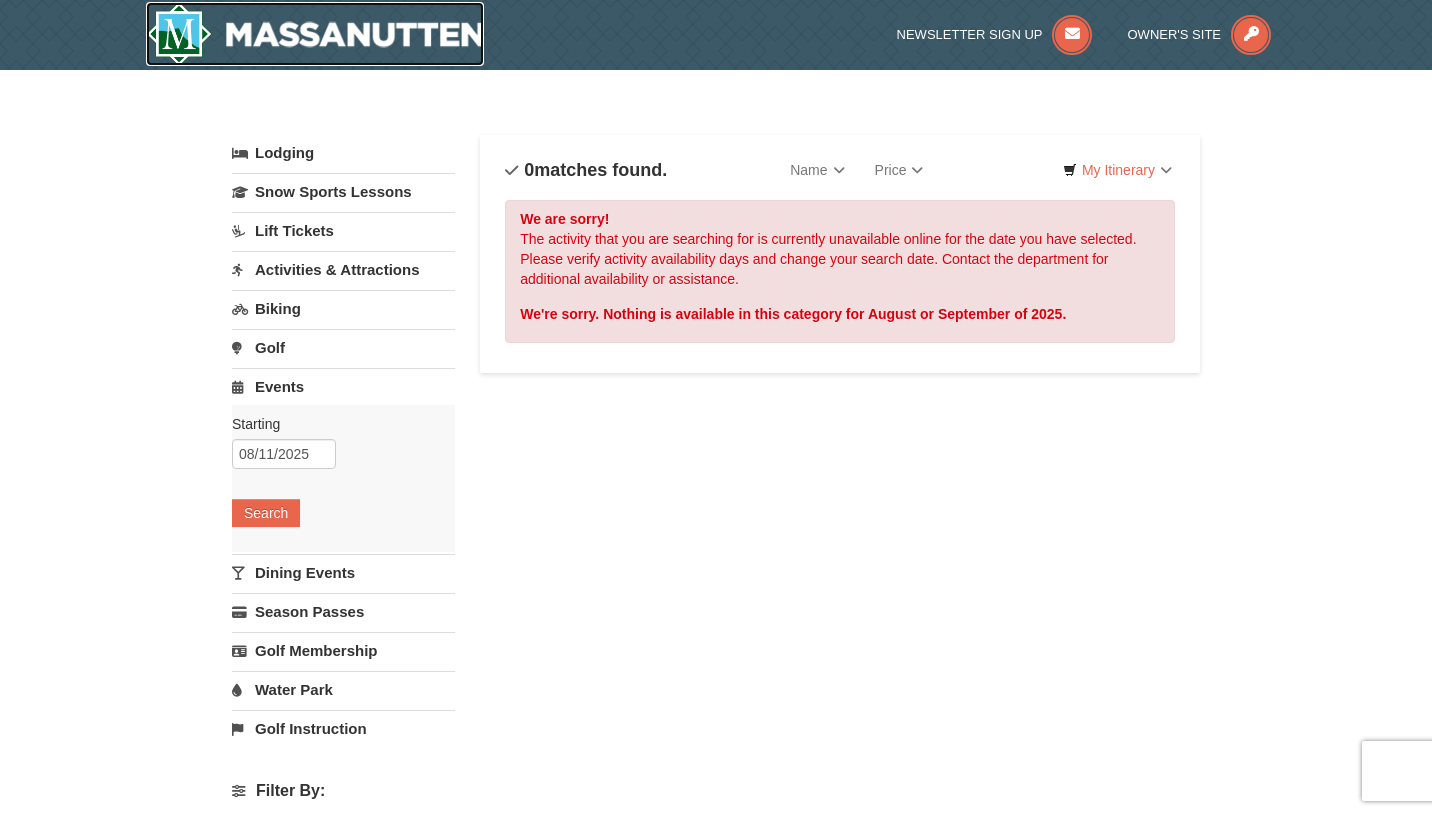 click at bounding box center (315, 34) 